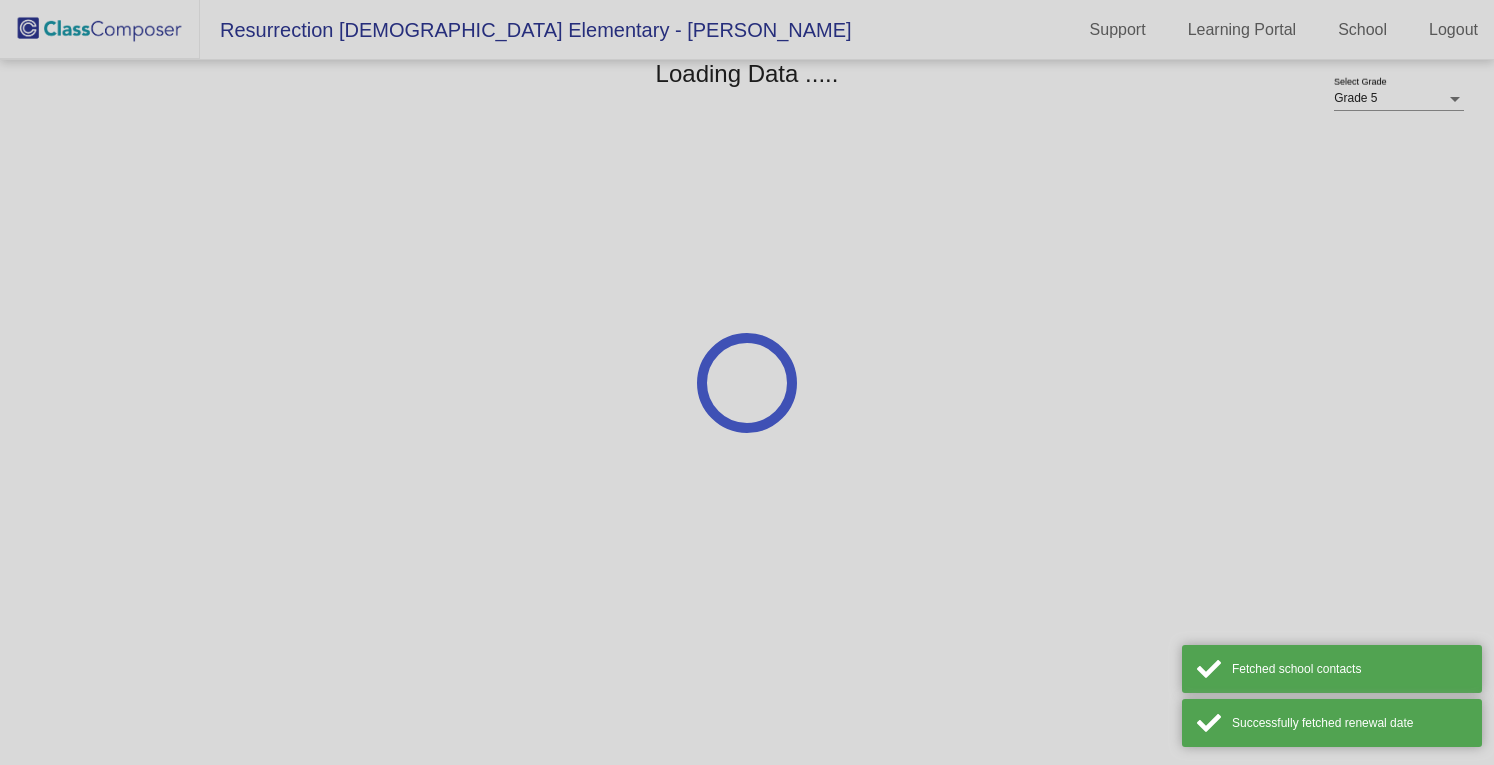 scroll, scrollTop: 0, scrollLeft: 0, axis: both 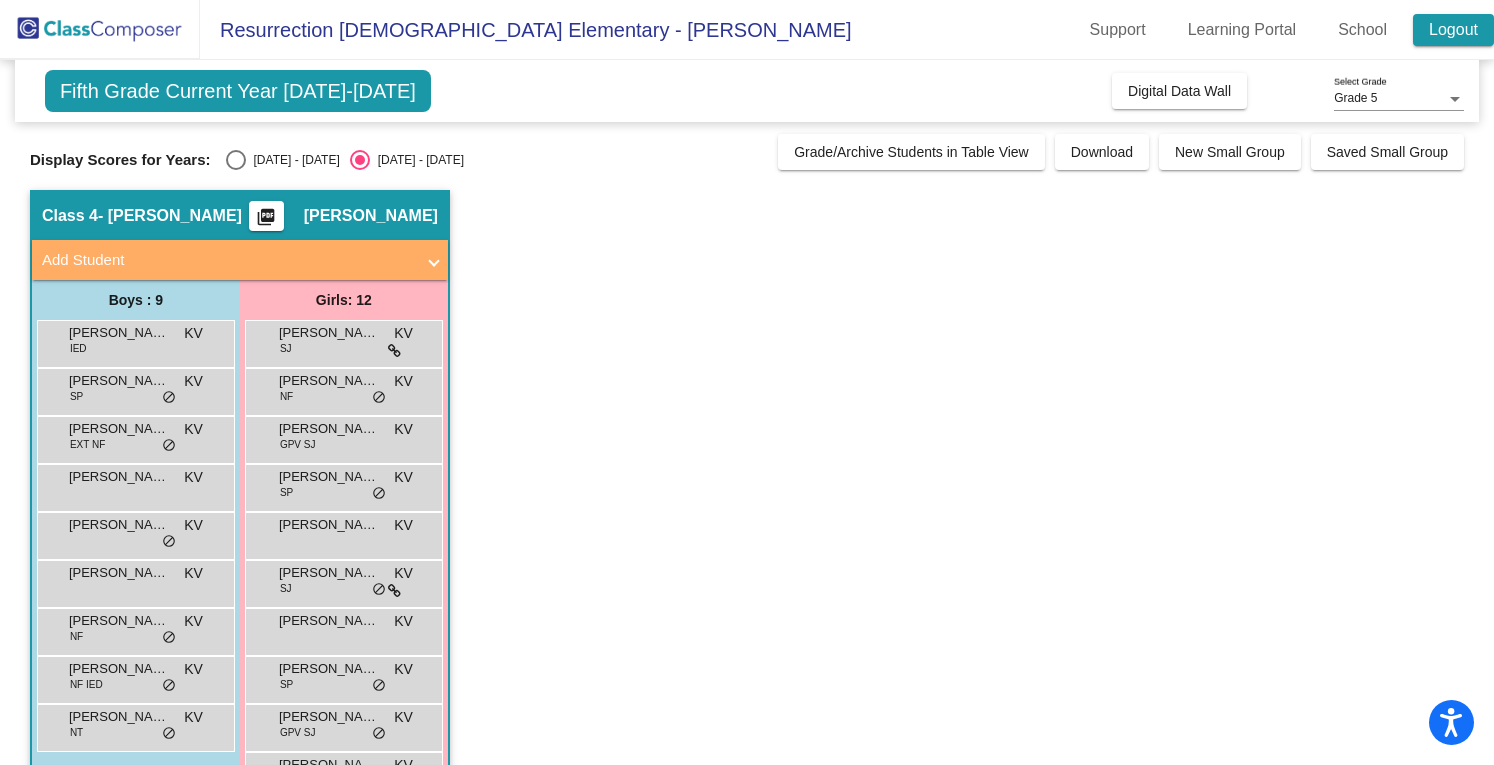 click on "Logout" 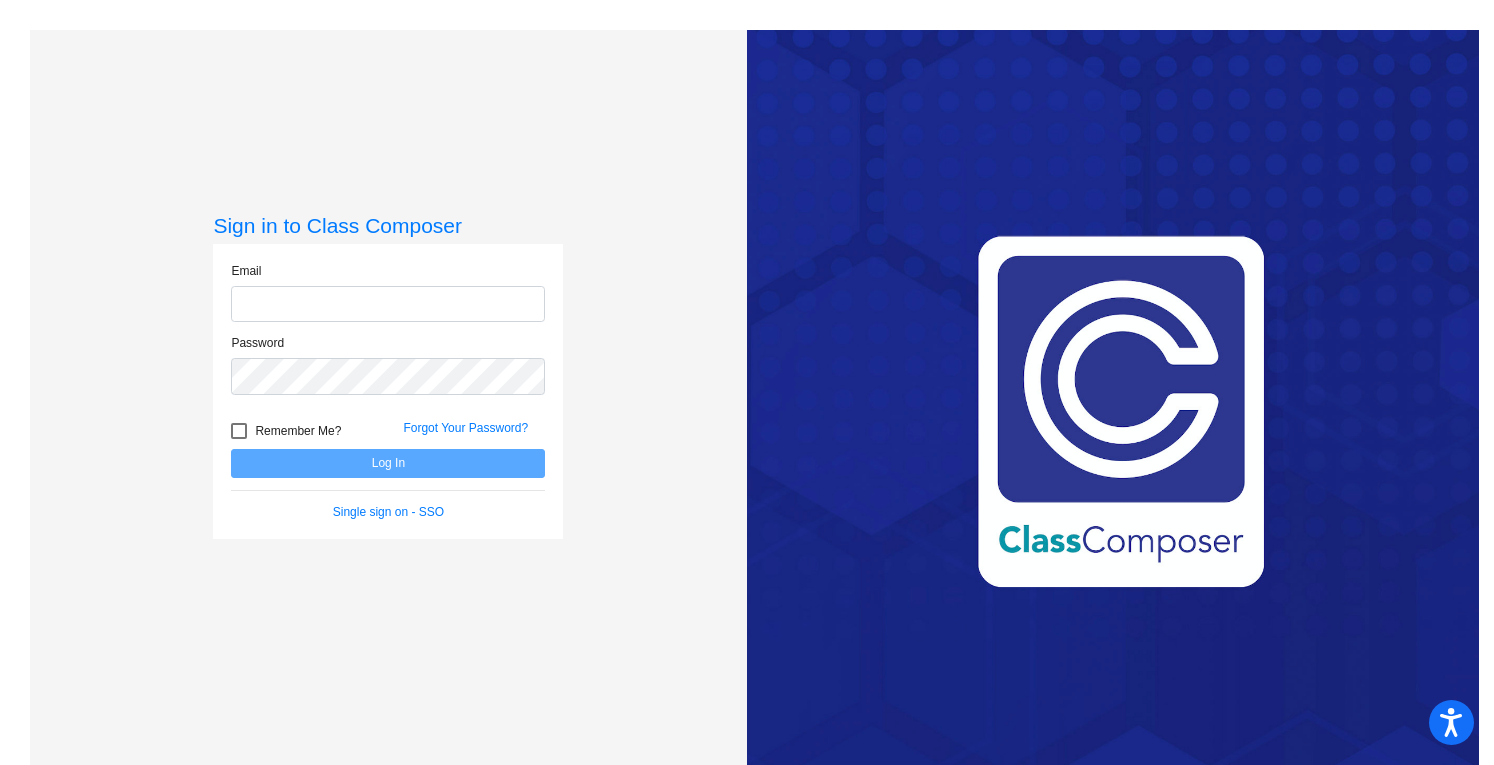 type on "kvogel@rcschool.org" 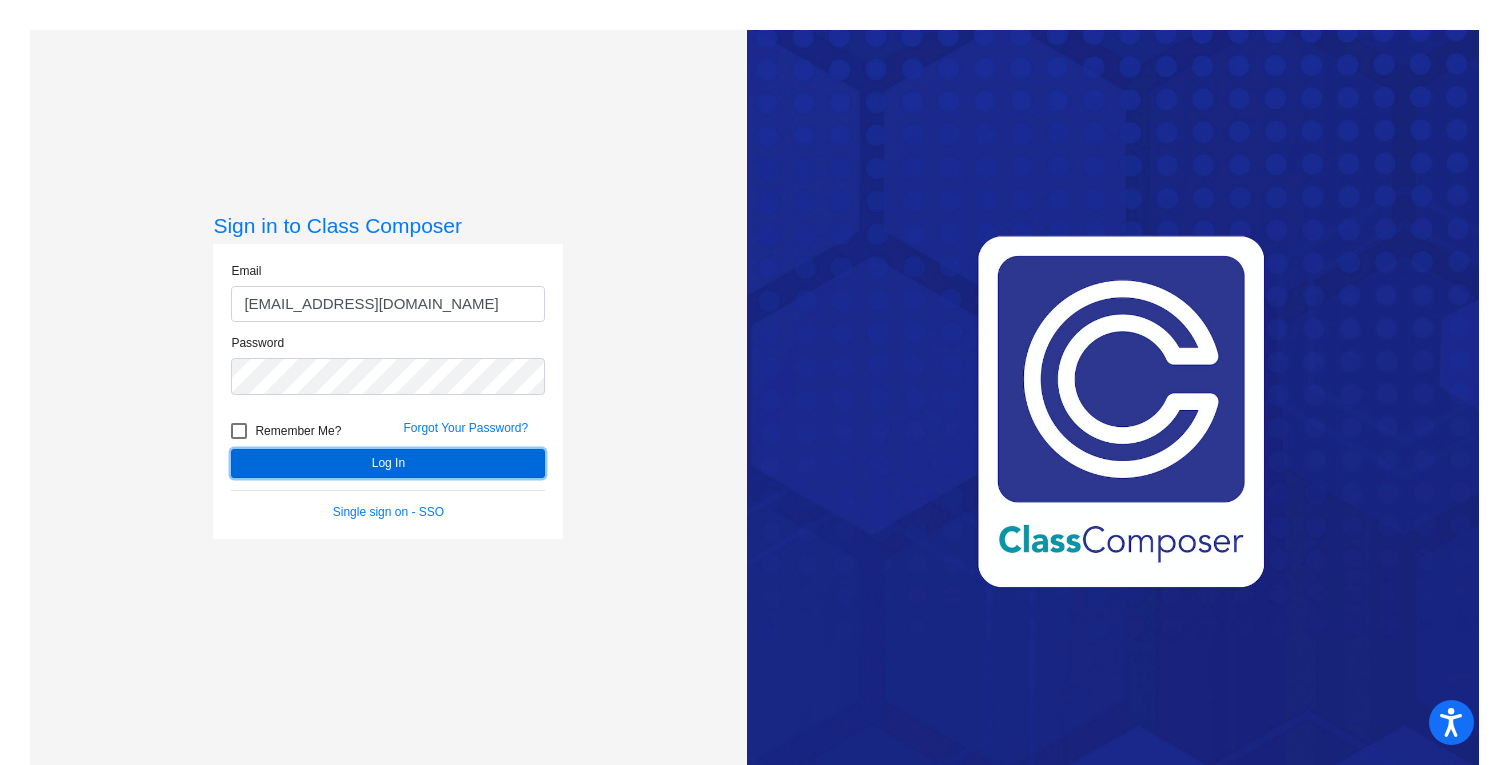 click on "Log In" 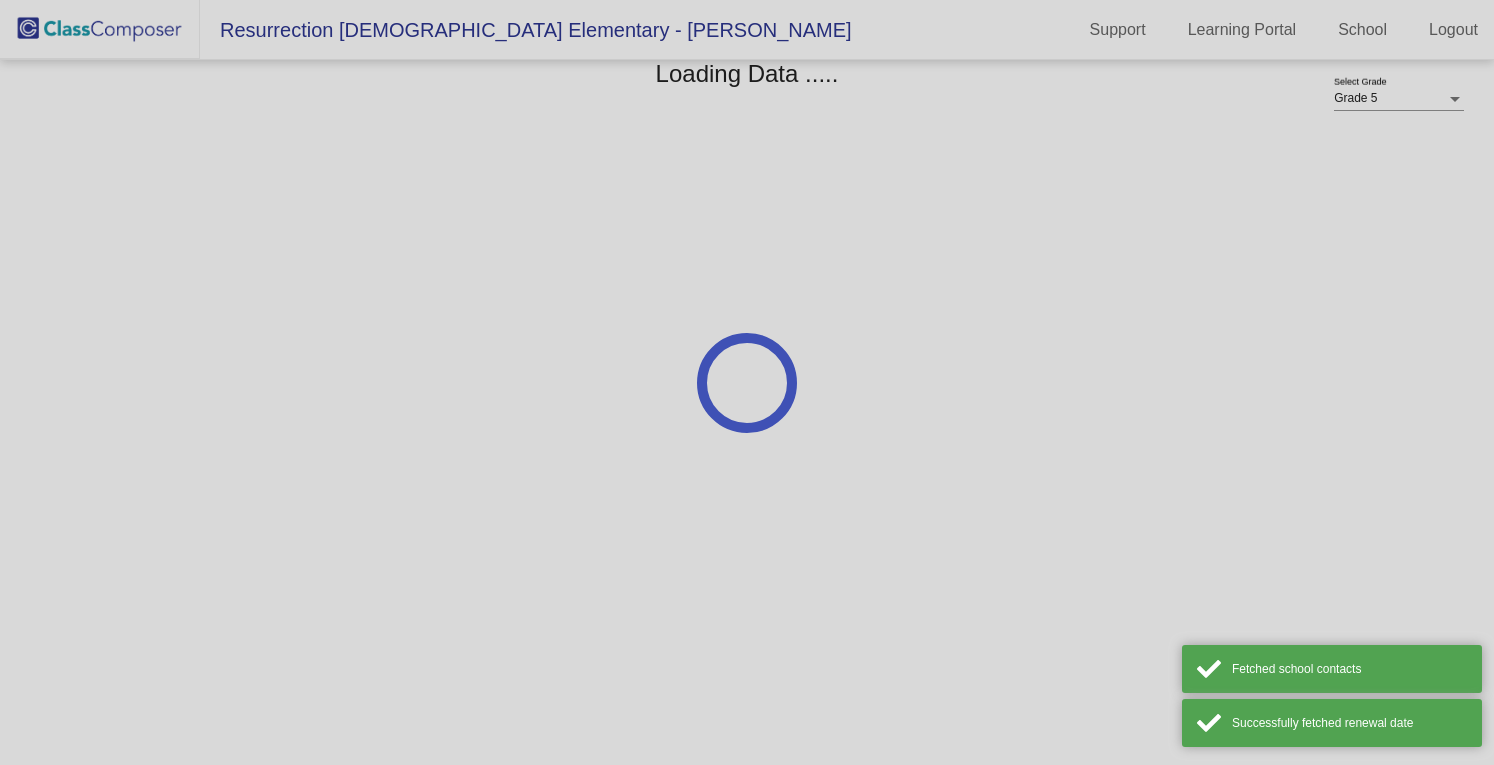 scroll, scrollTop: 0, scrollLeft: 0, axis: both 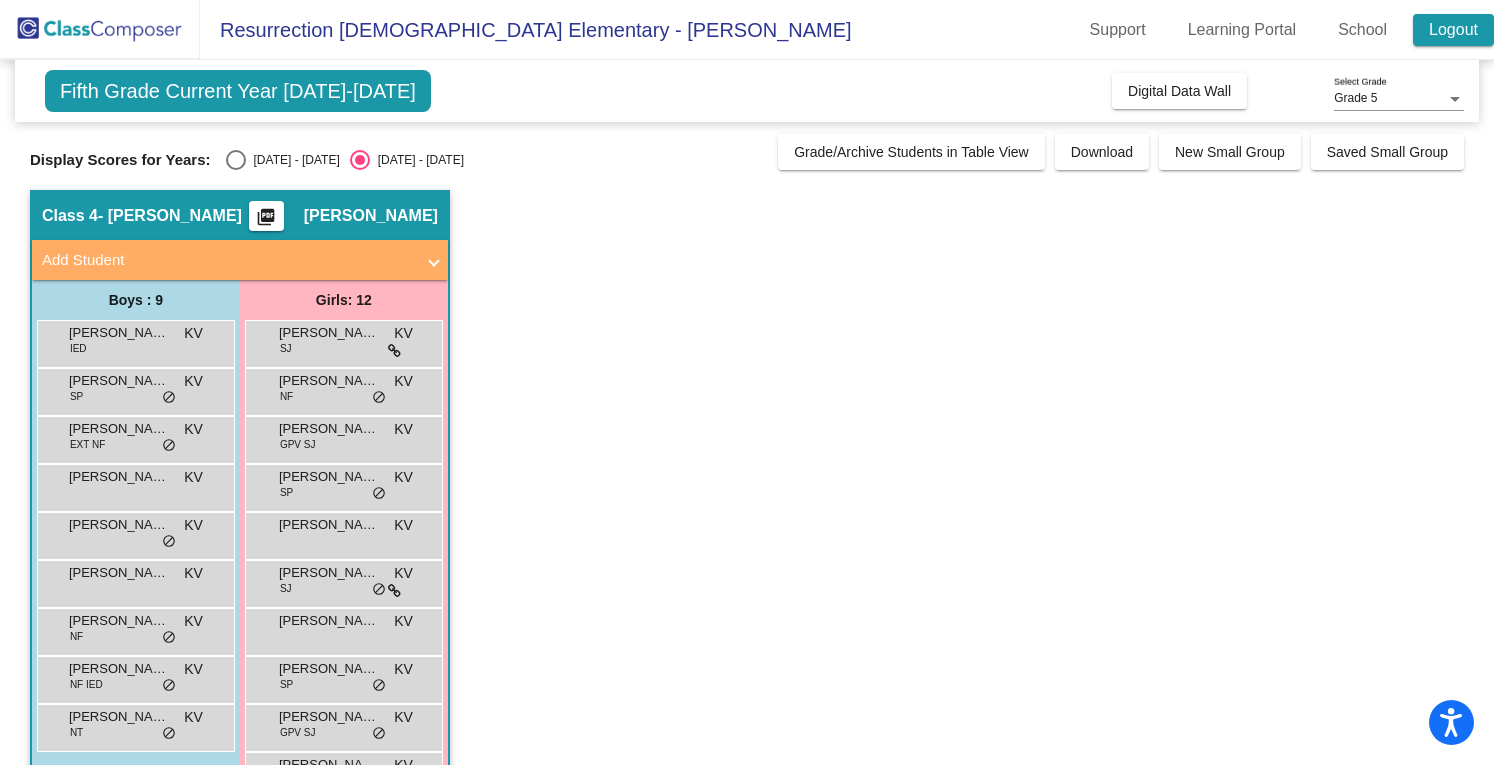 click on "Logout" 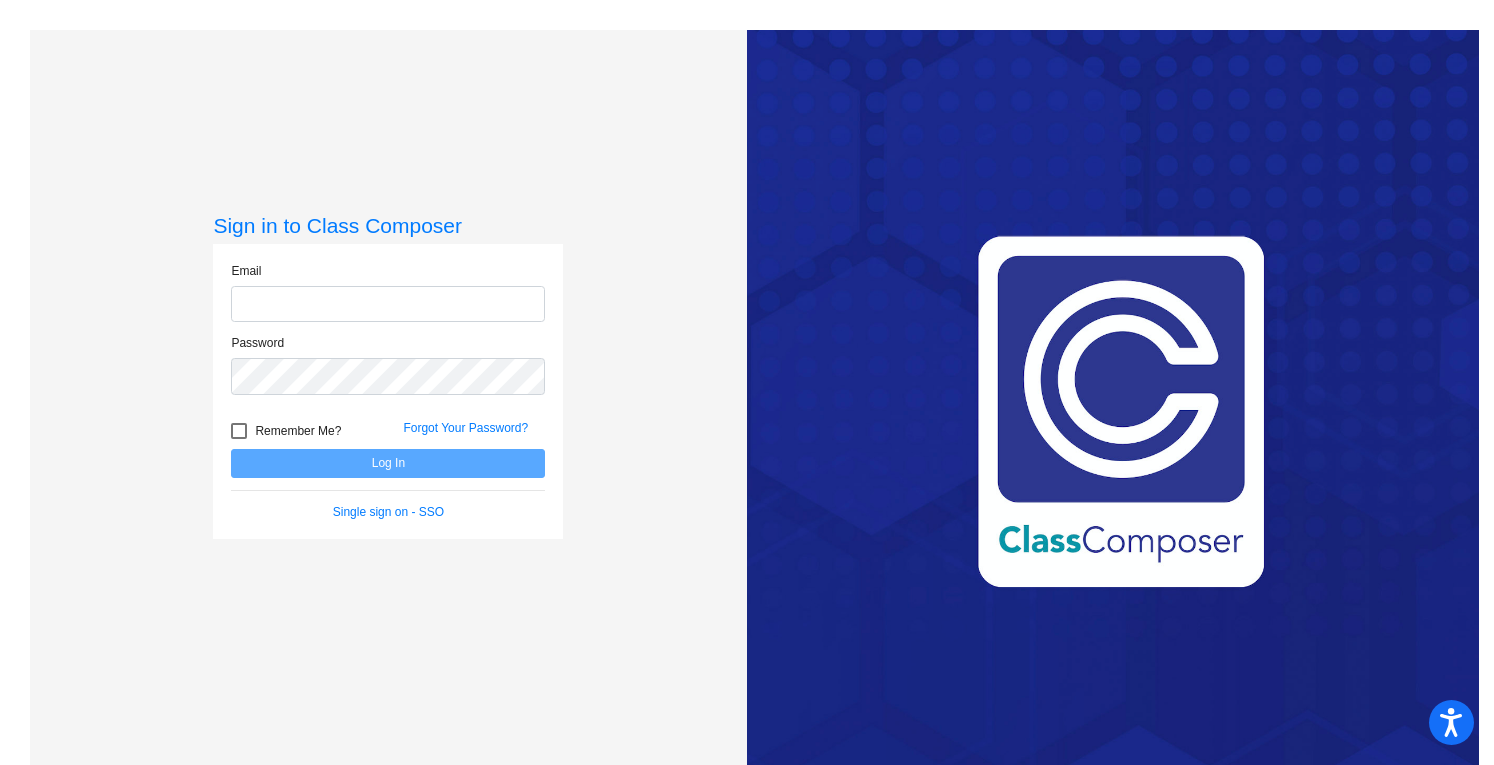 type on "kvogel@rcschool.org" 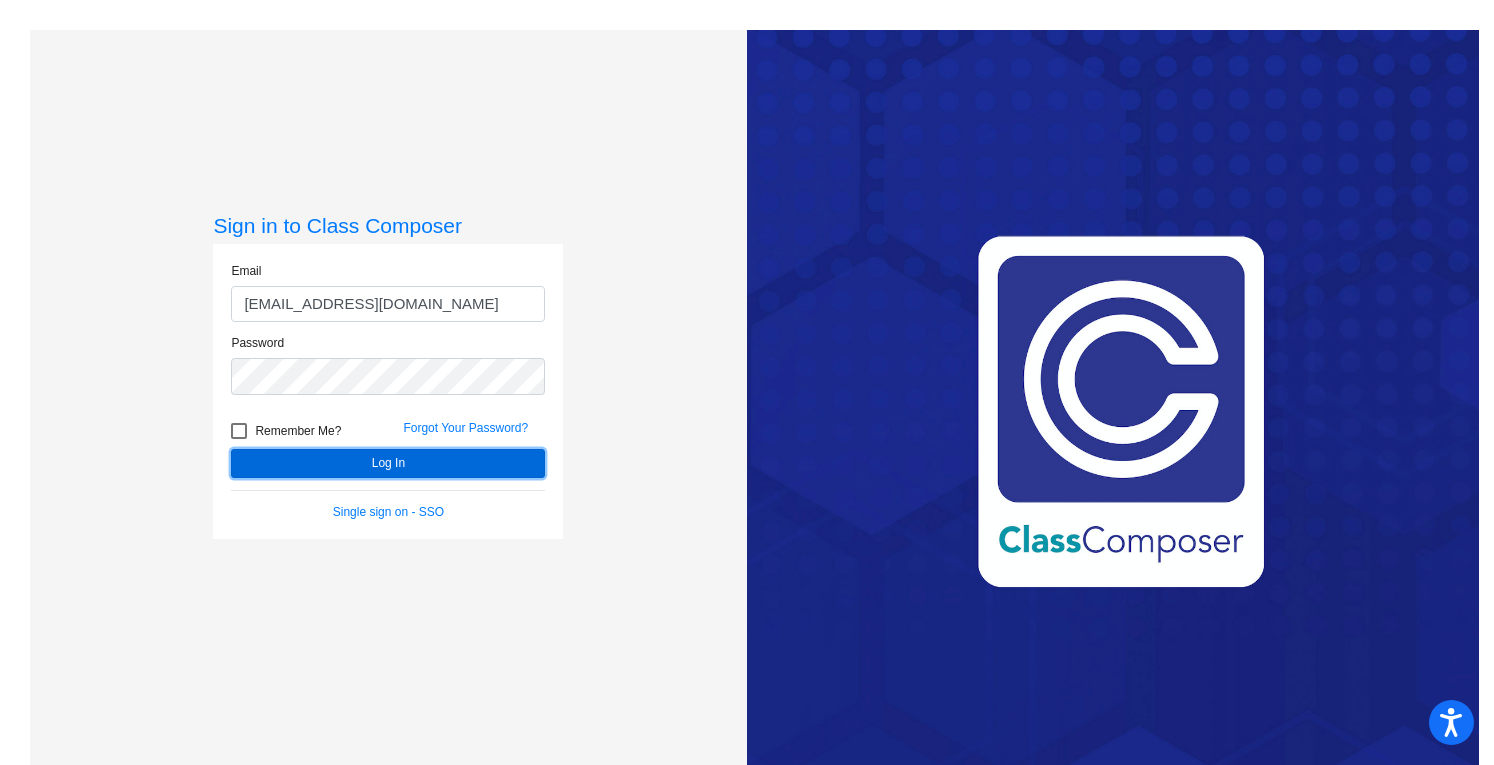click on "Log In" 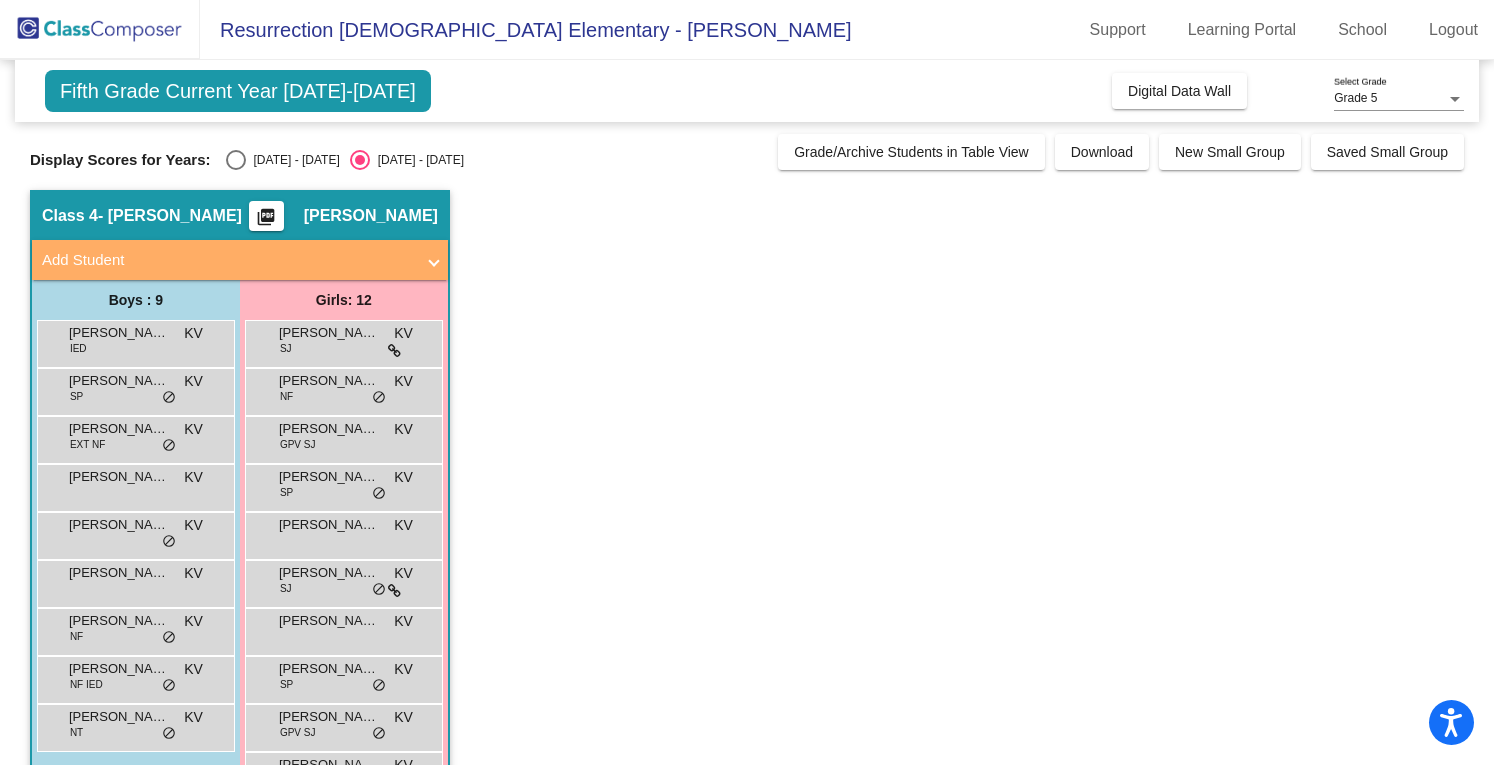 click on "Fifth Grade Current Year 2024-2025" 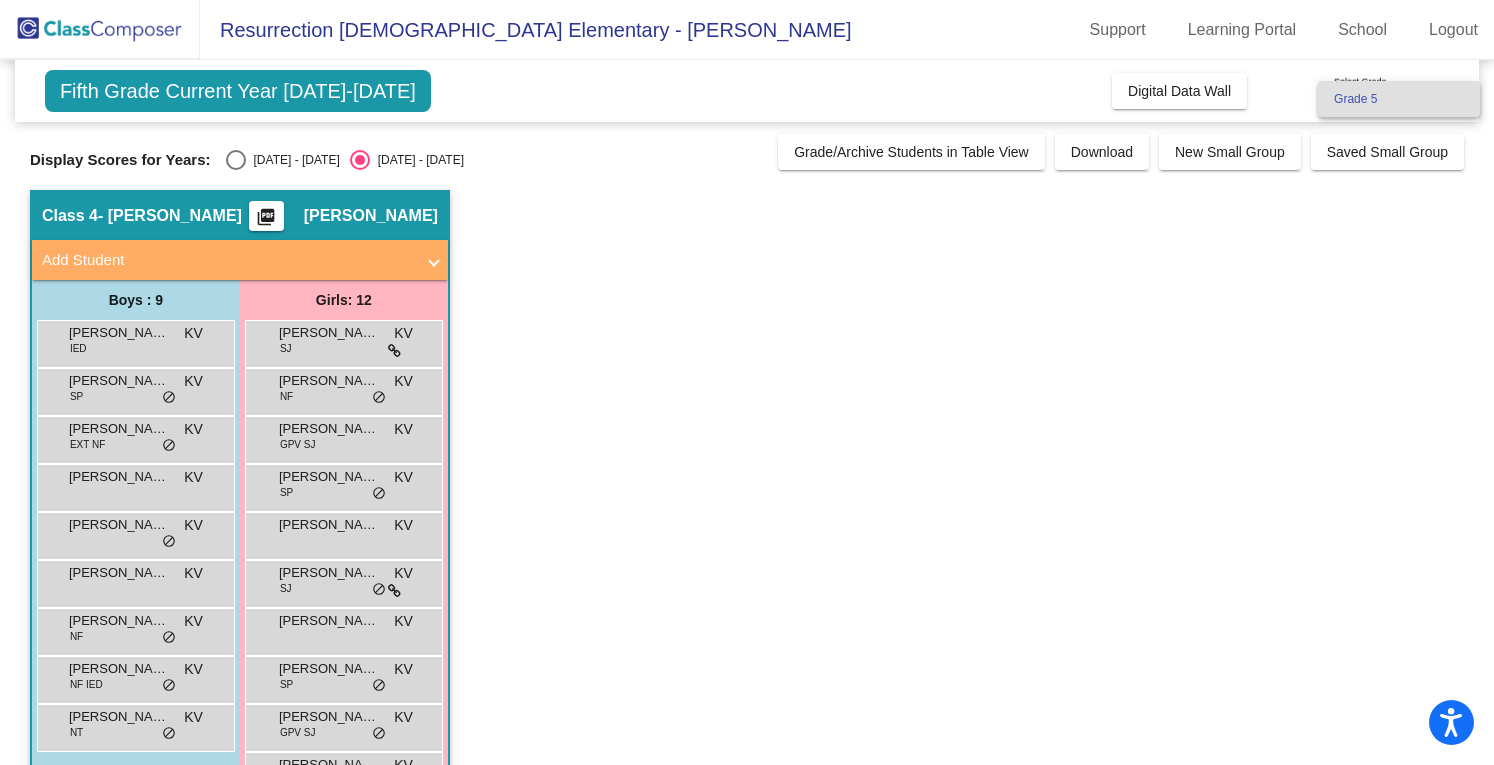 click on "Grade 5" at bounding box center [1399, 99] 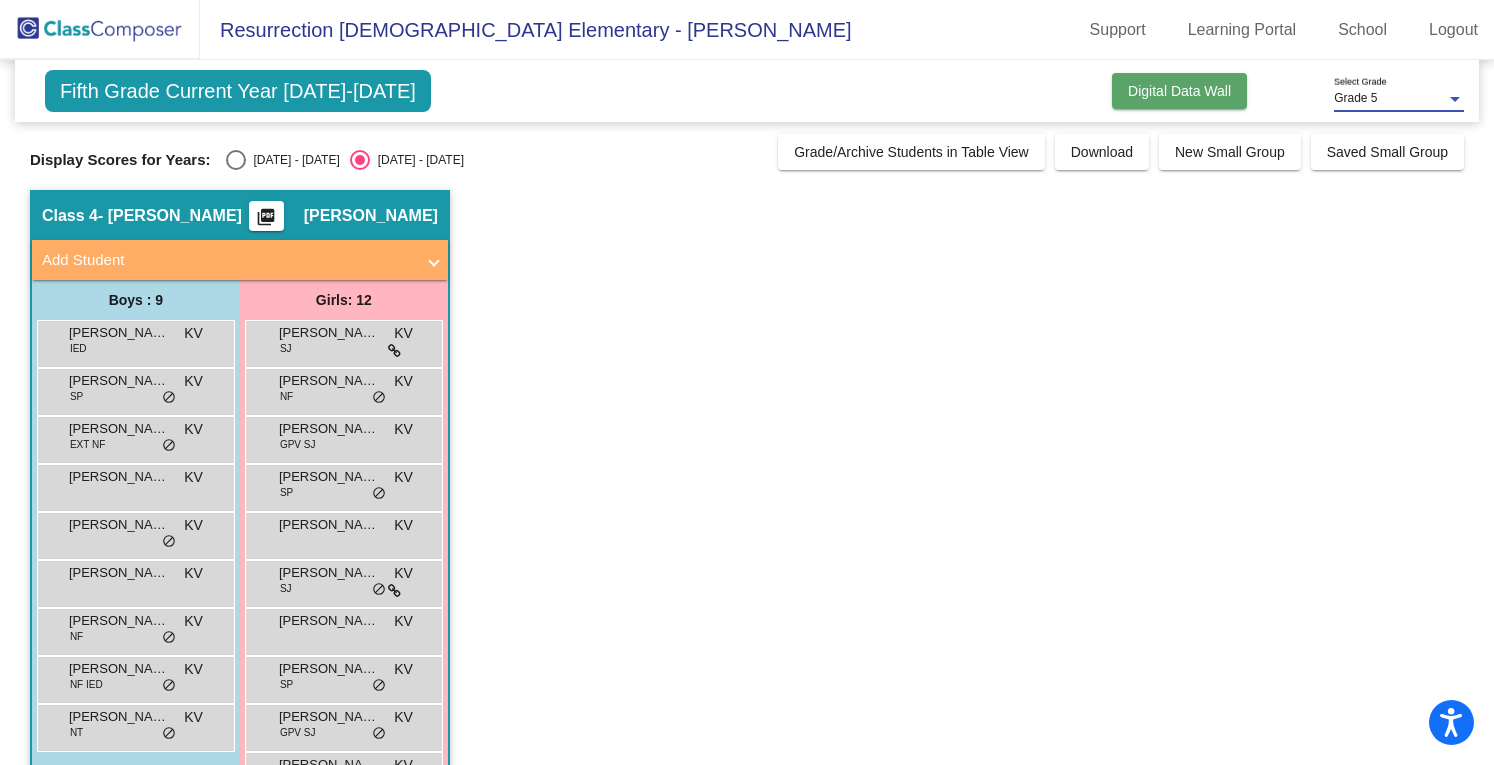 click on "Digital Data Wall" 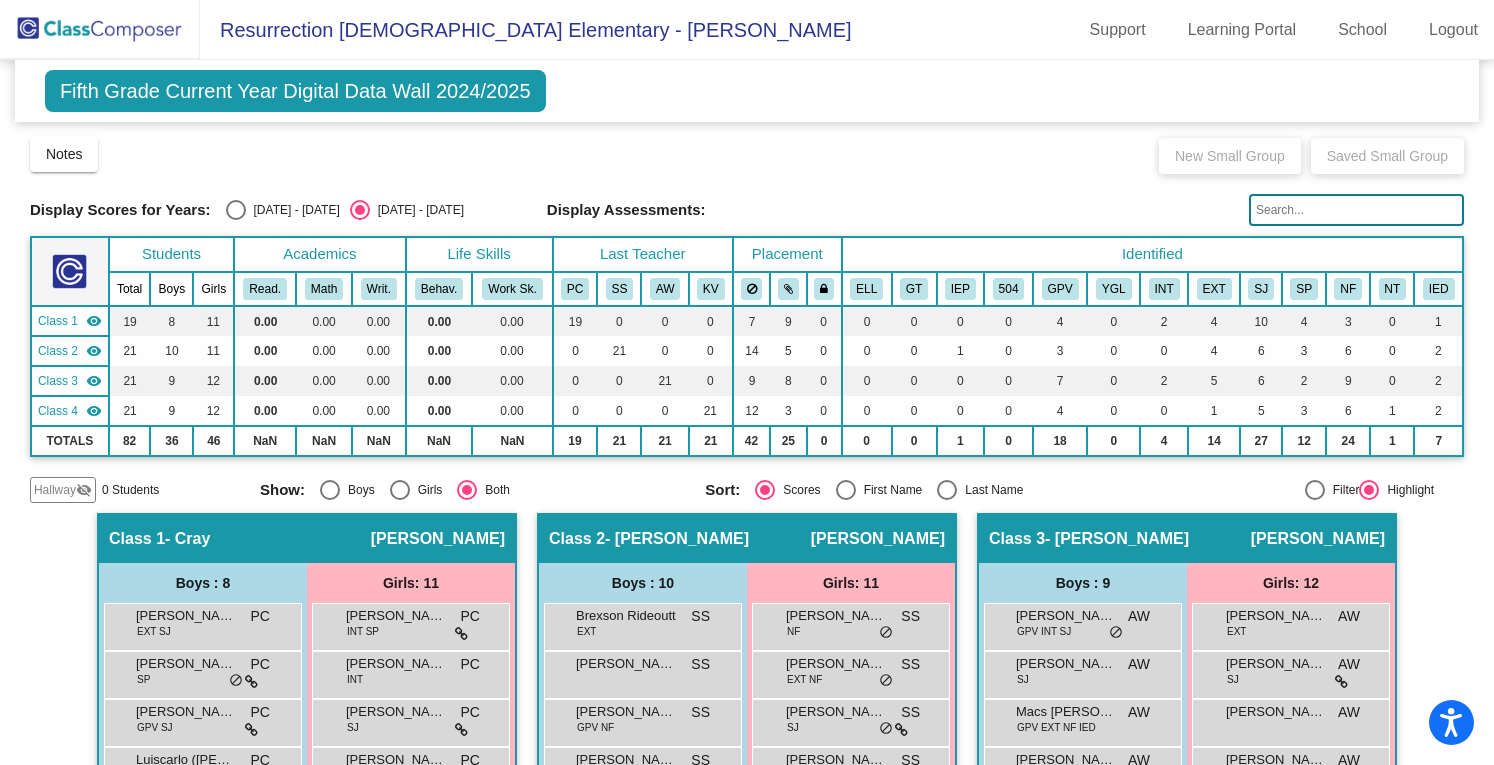 click 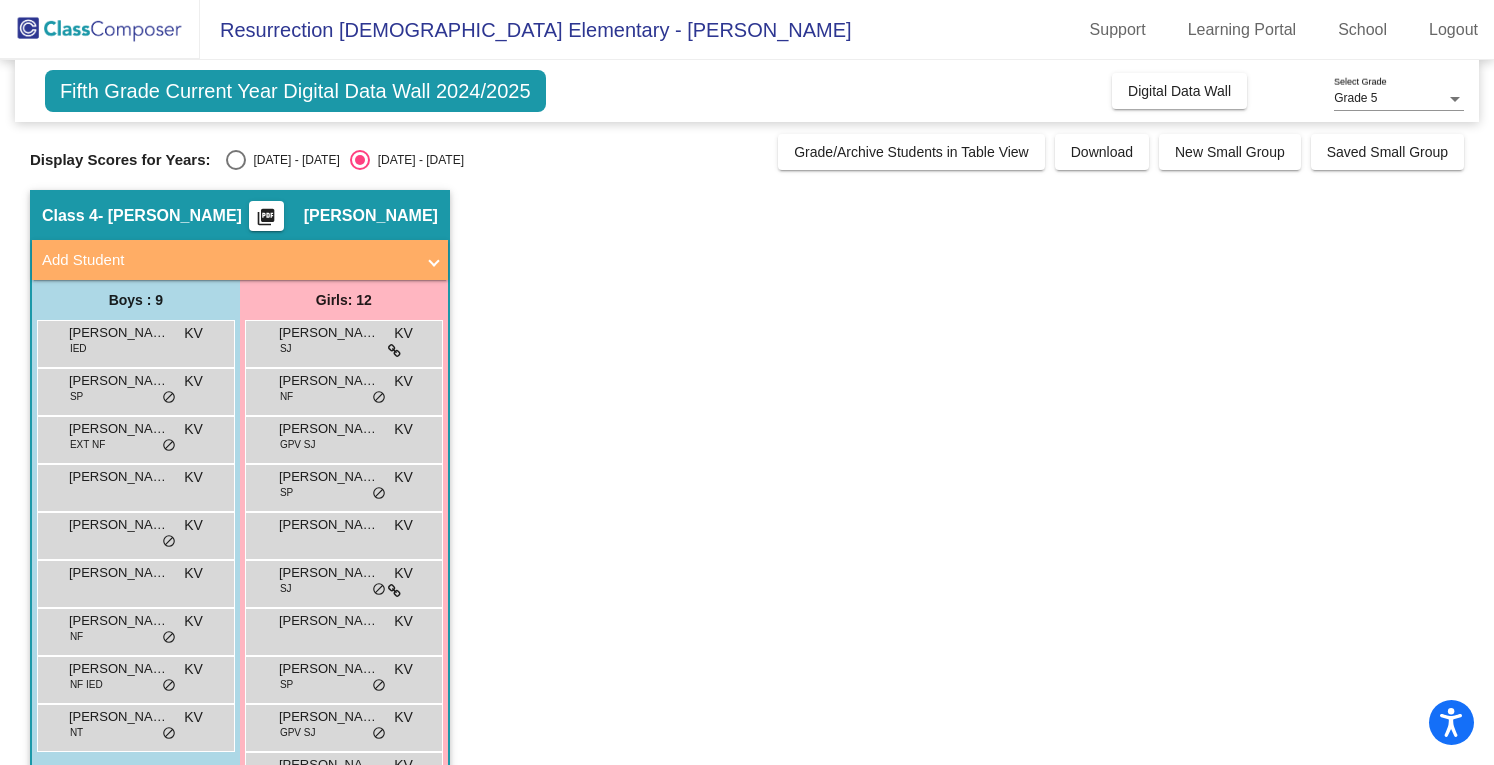 click 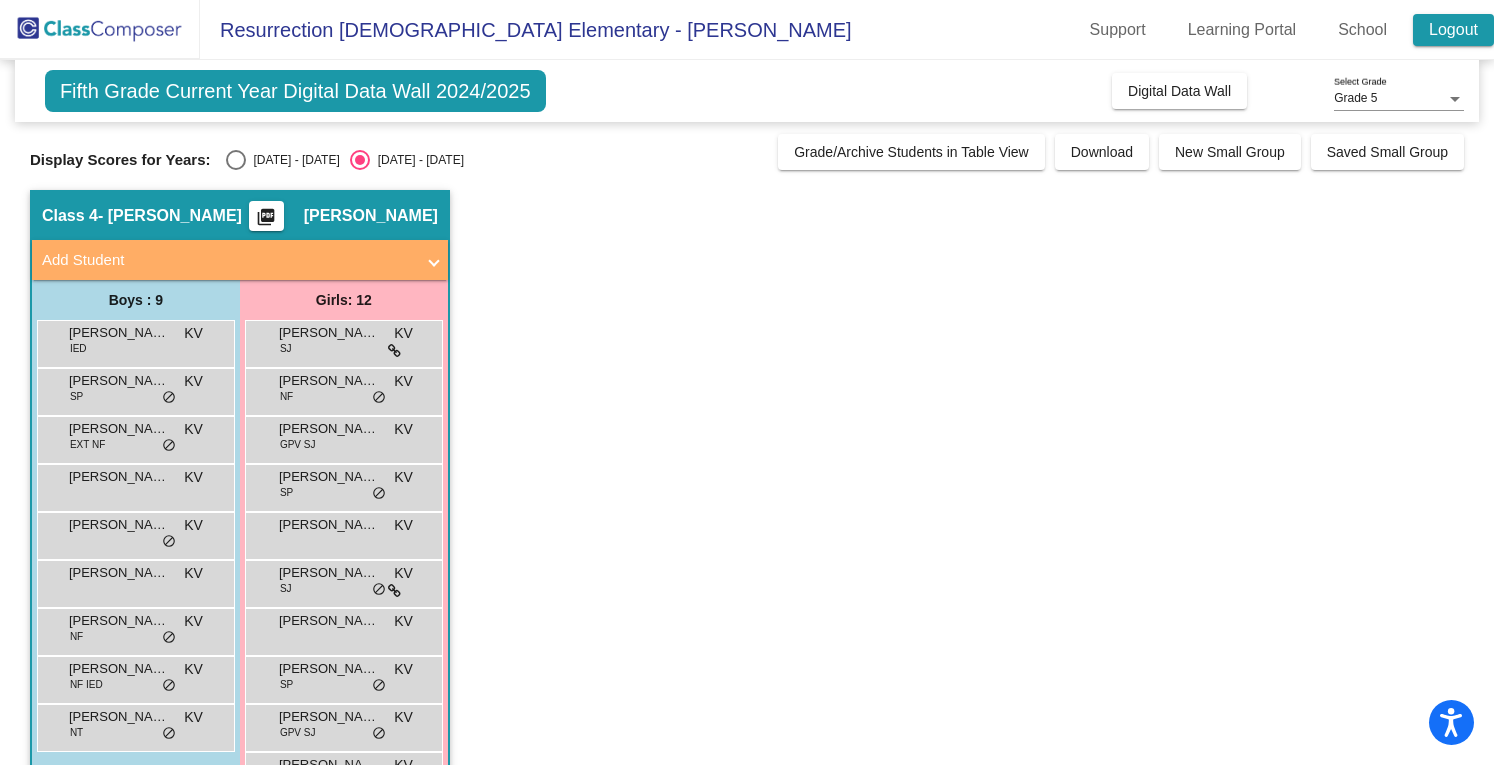 drag, startPoint x: 1442, startPoint y: 41, endPoint x: 1444, endPoint y: 14, distance: 27.073973 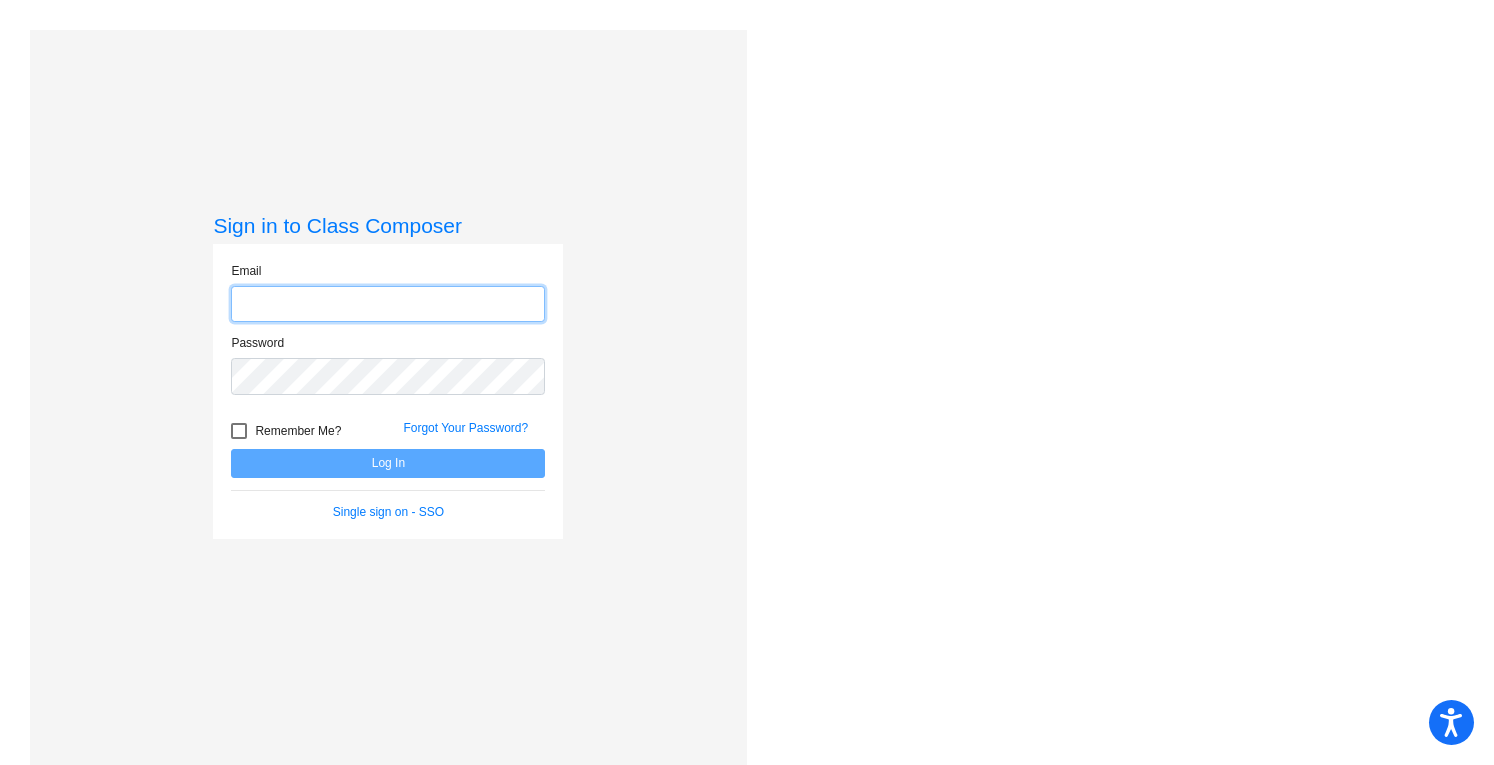 type on "kvogel@rcschool.org" 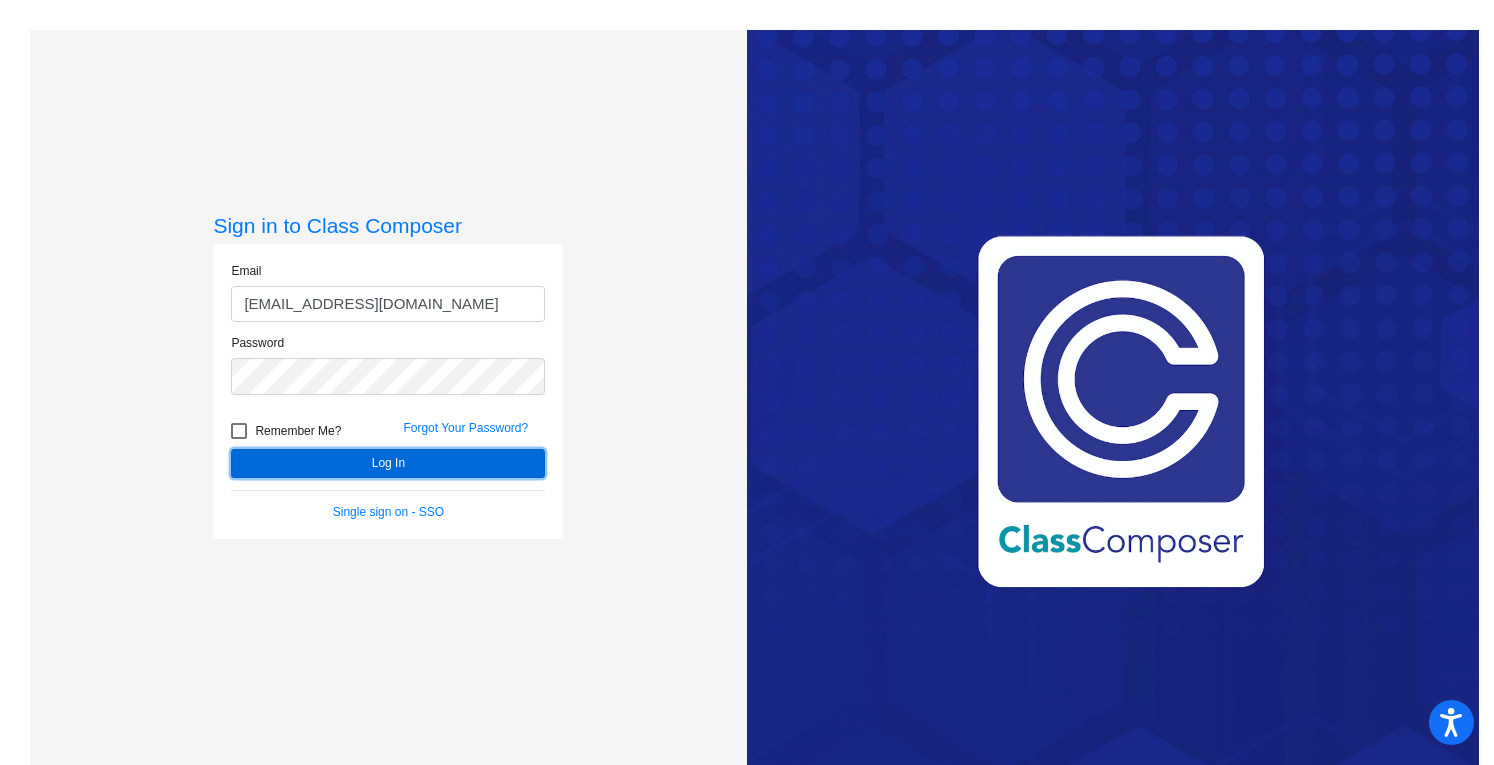click on "Log In" 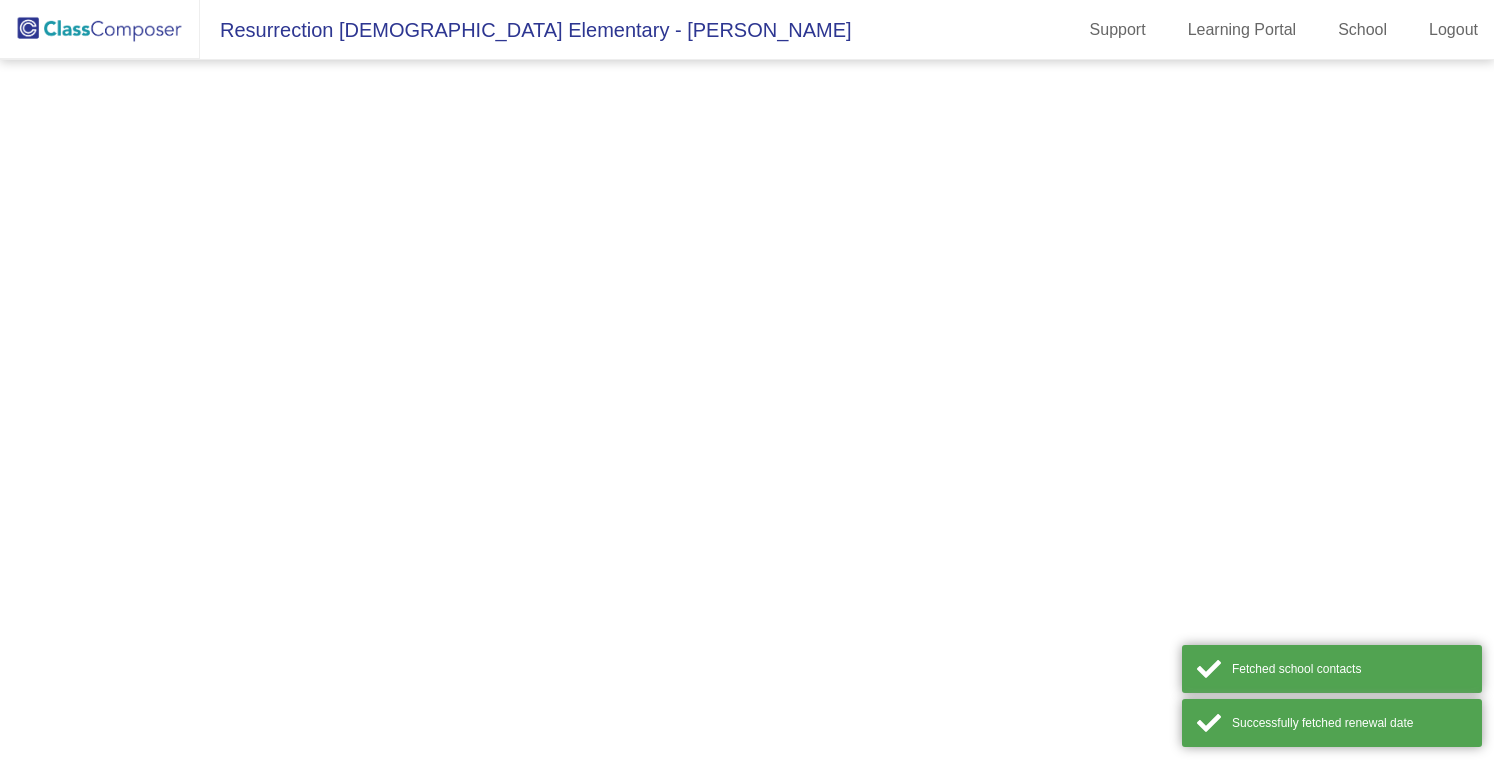 scroll, scrollTop: 0, scrollLeft: 0, axis: both 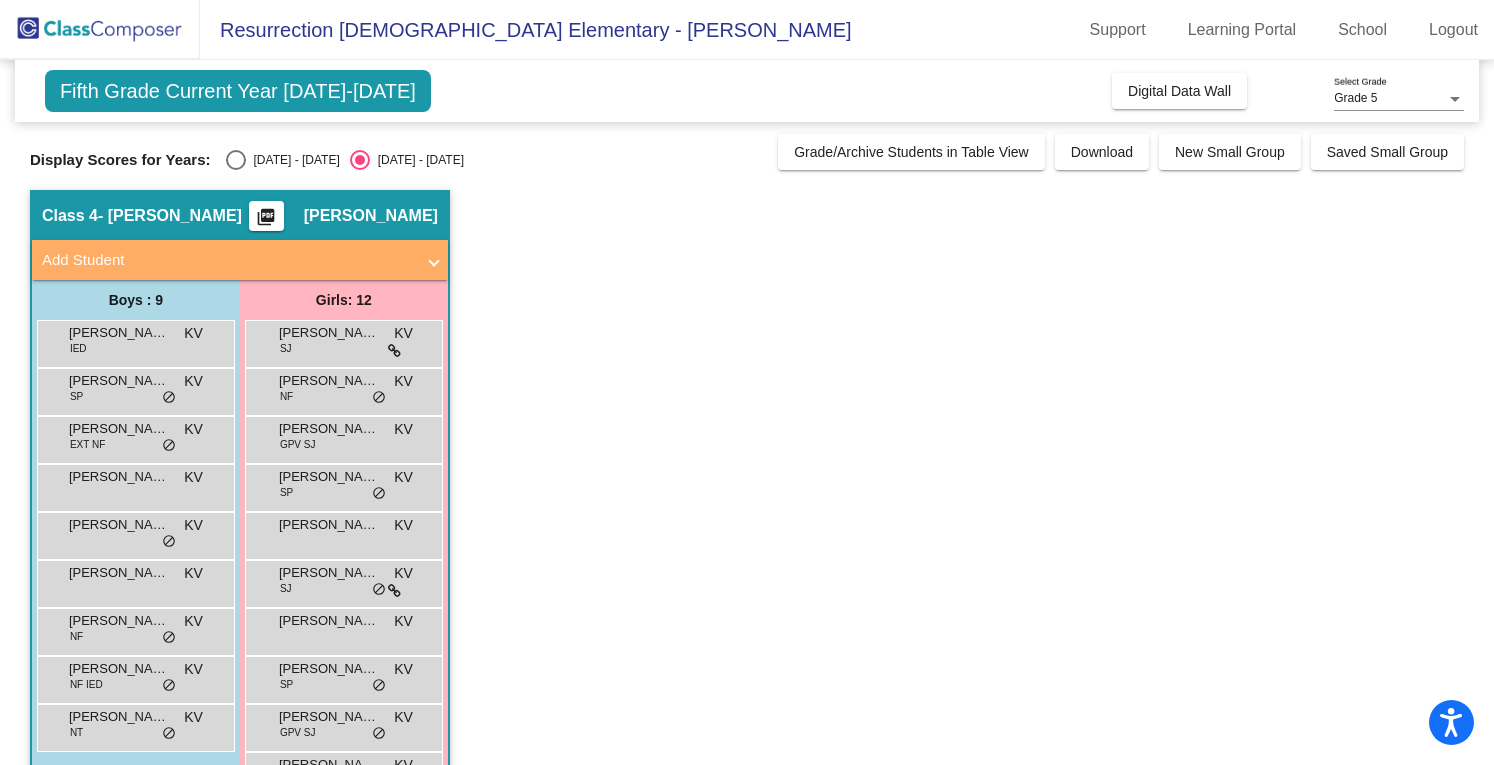 click on "Fifth Grade Current Year [DATE]-[DATE]" 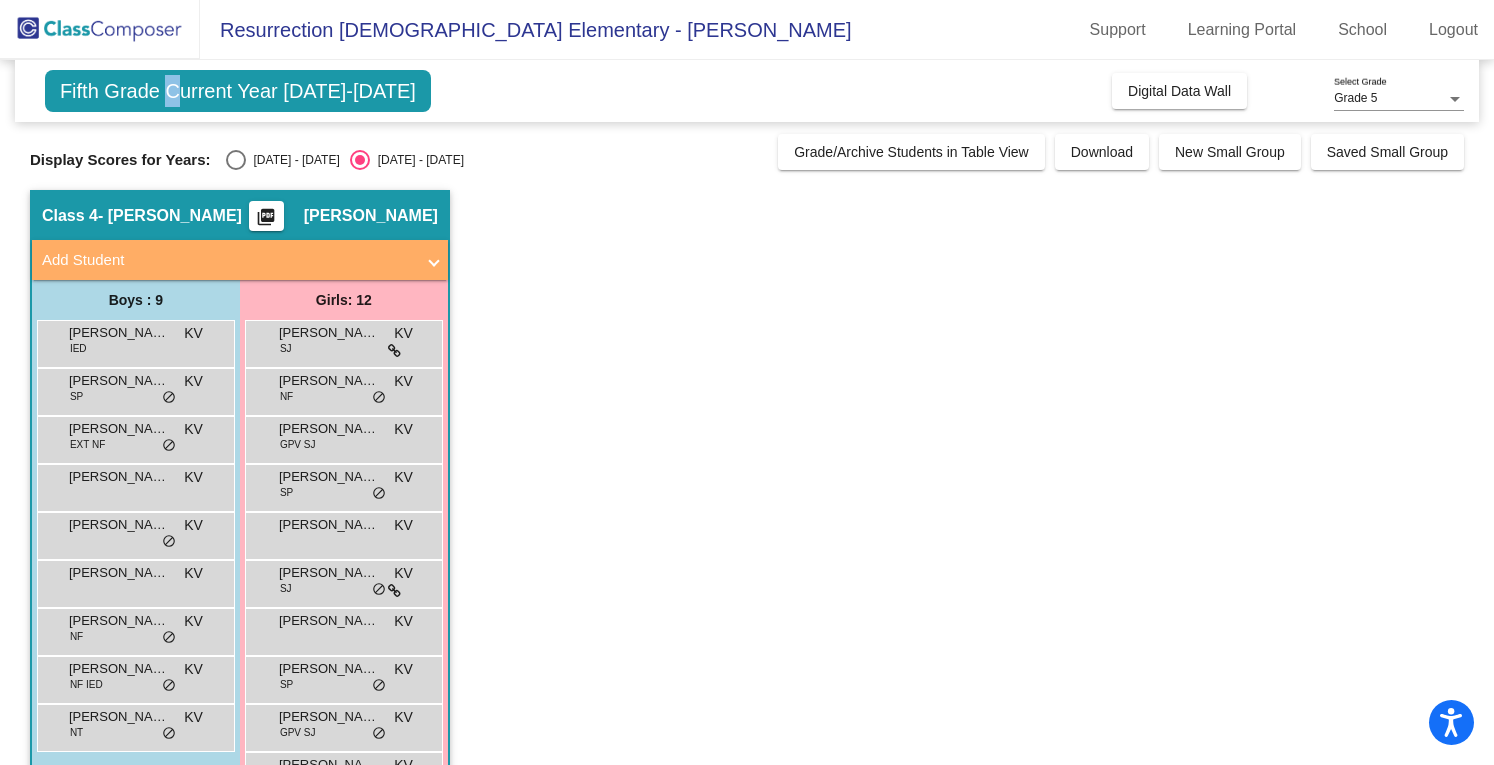 click on "Fifth Grade Current Year [DATE]-[DATE]" 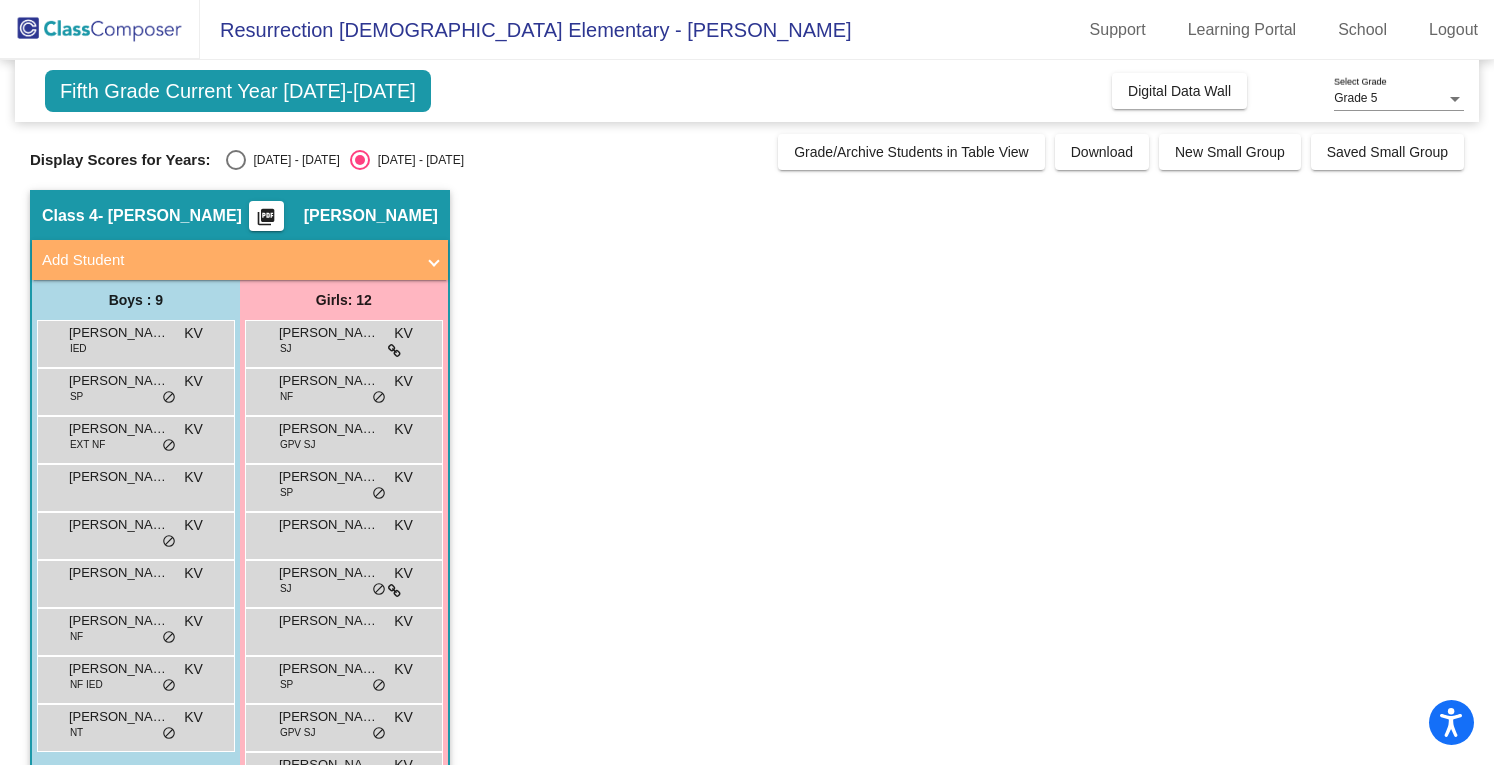drag, startPoint x: 21, startPoint y: 33, endPoint x: 890, endPoint y: 420, distance: 951.2781 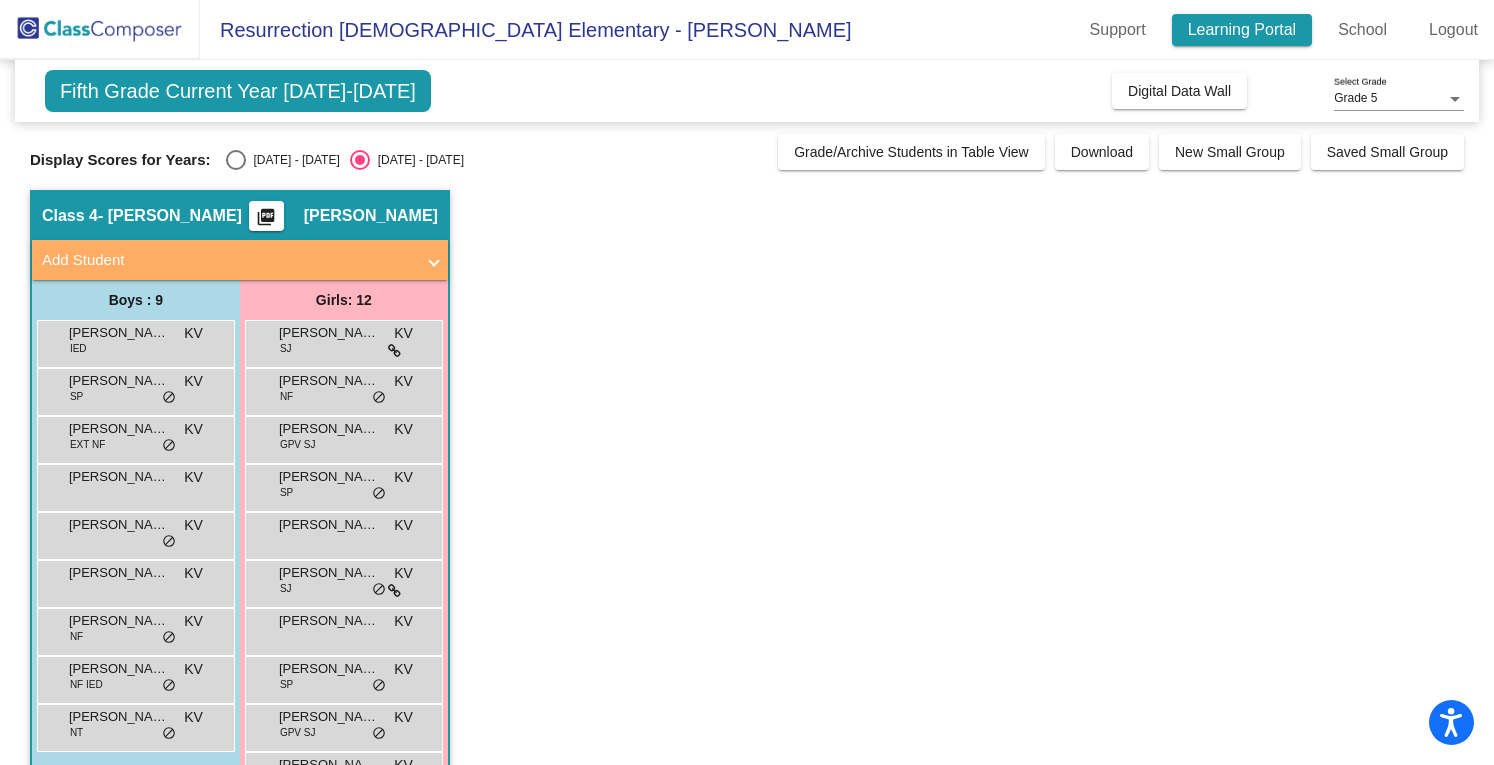 click on "Learning Portal" 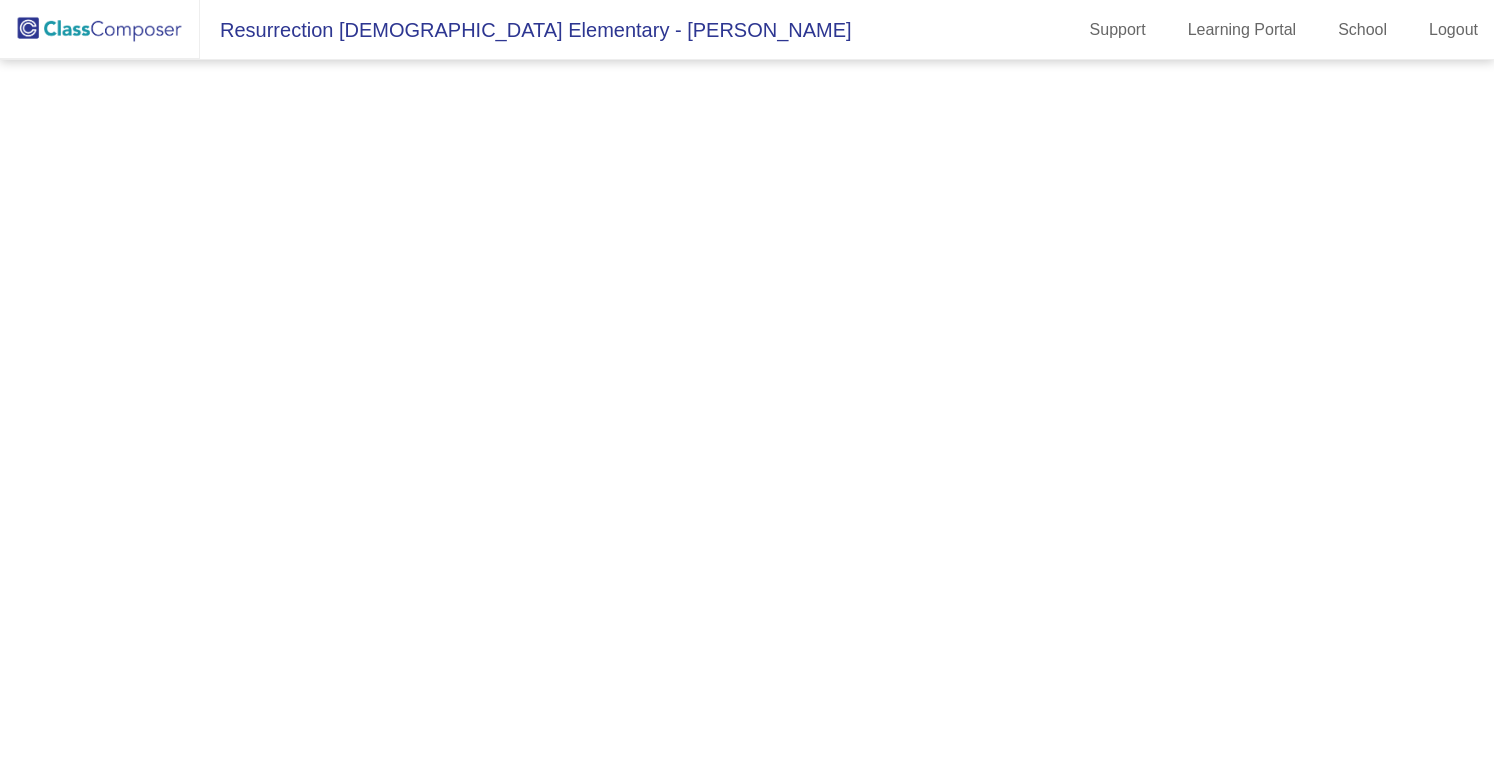 scroll, scrollTop: 0, scrollLeft: 0, axis: both 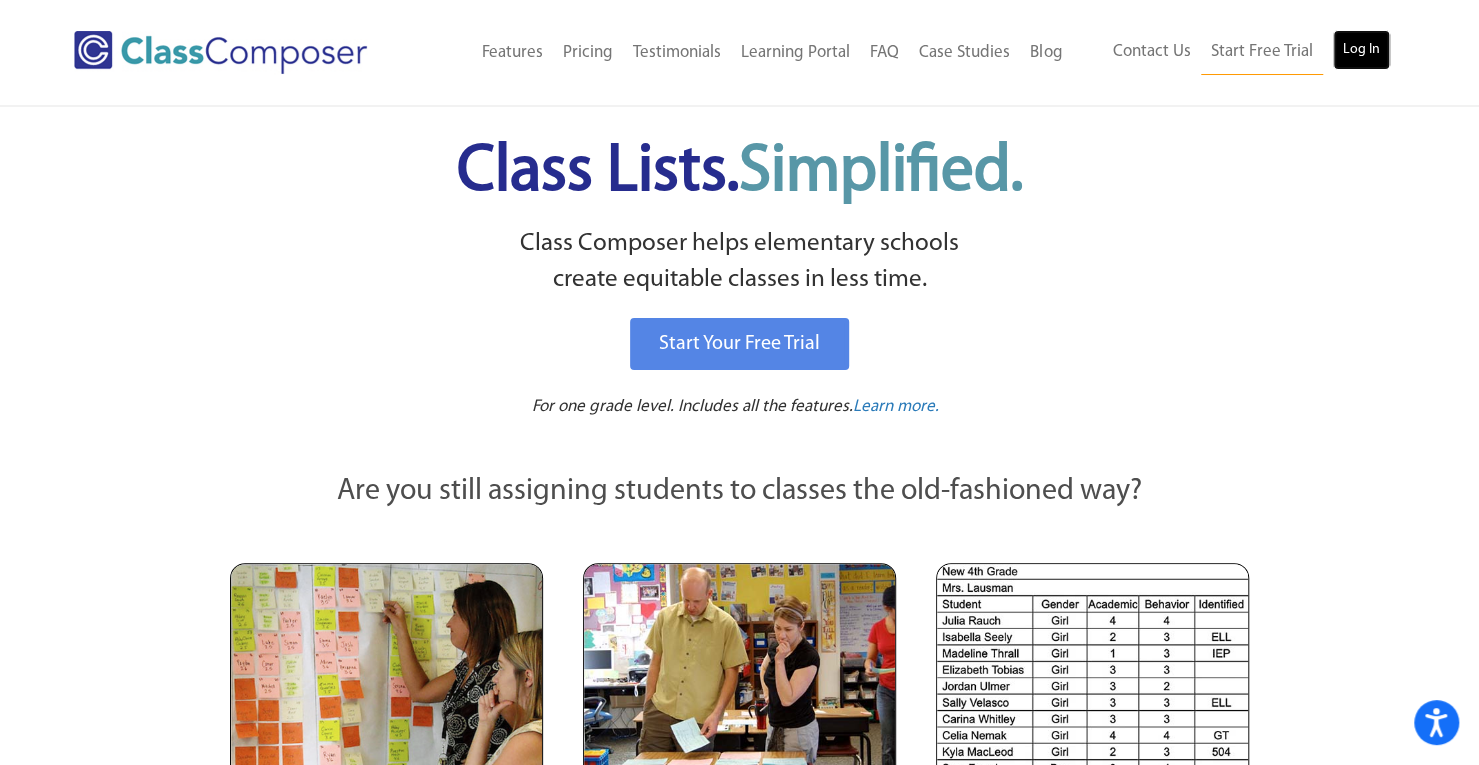 click on "Log In" at bounding box center [1361, 50] 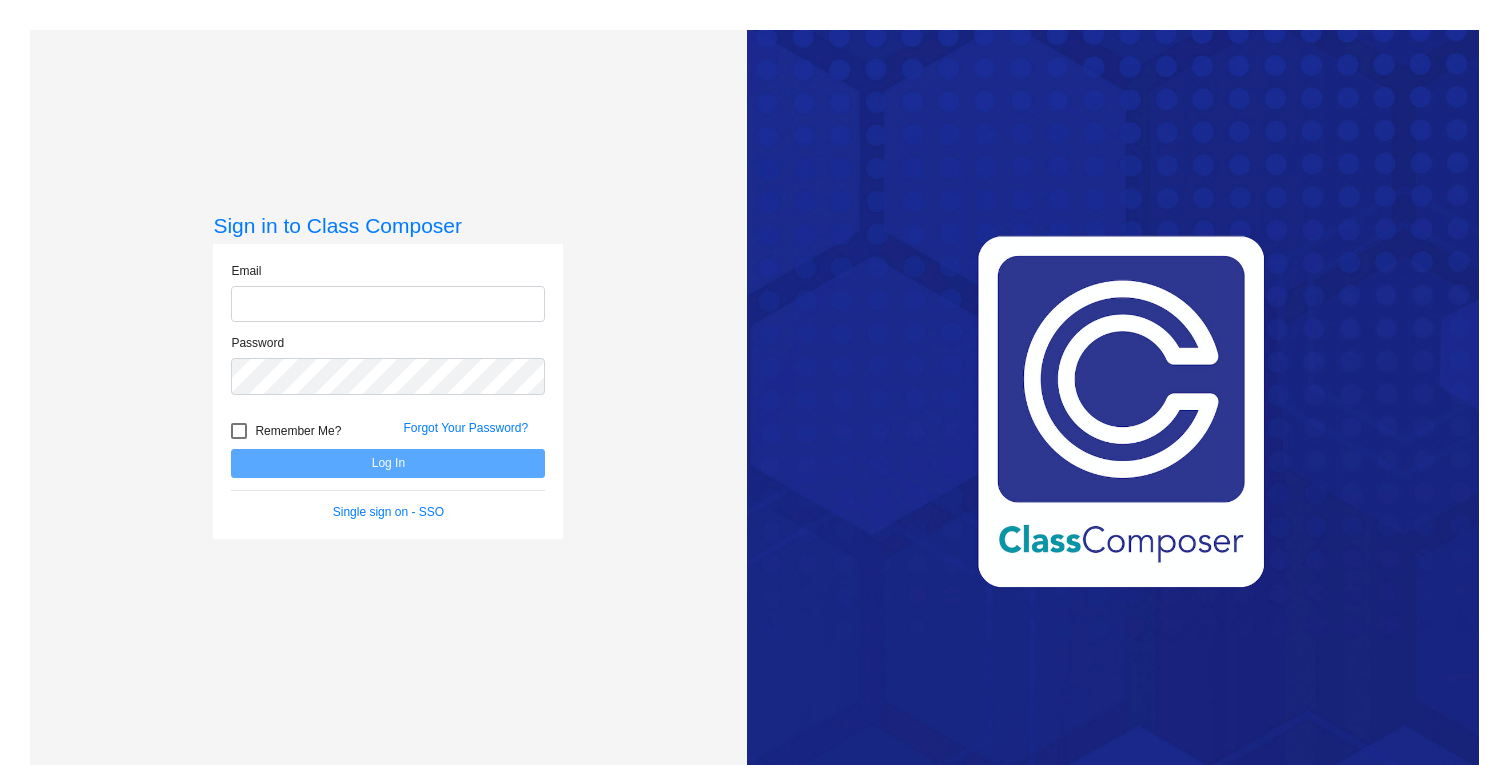 scroll, scrollTop: 0, scrollLeft: 0, axis: both 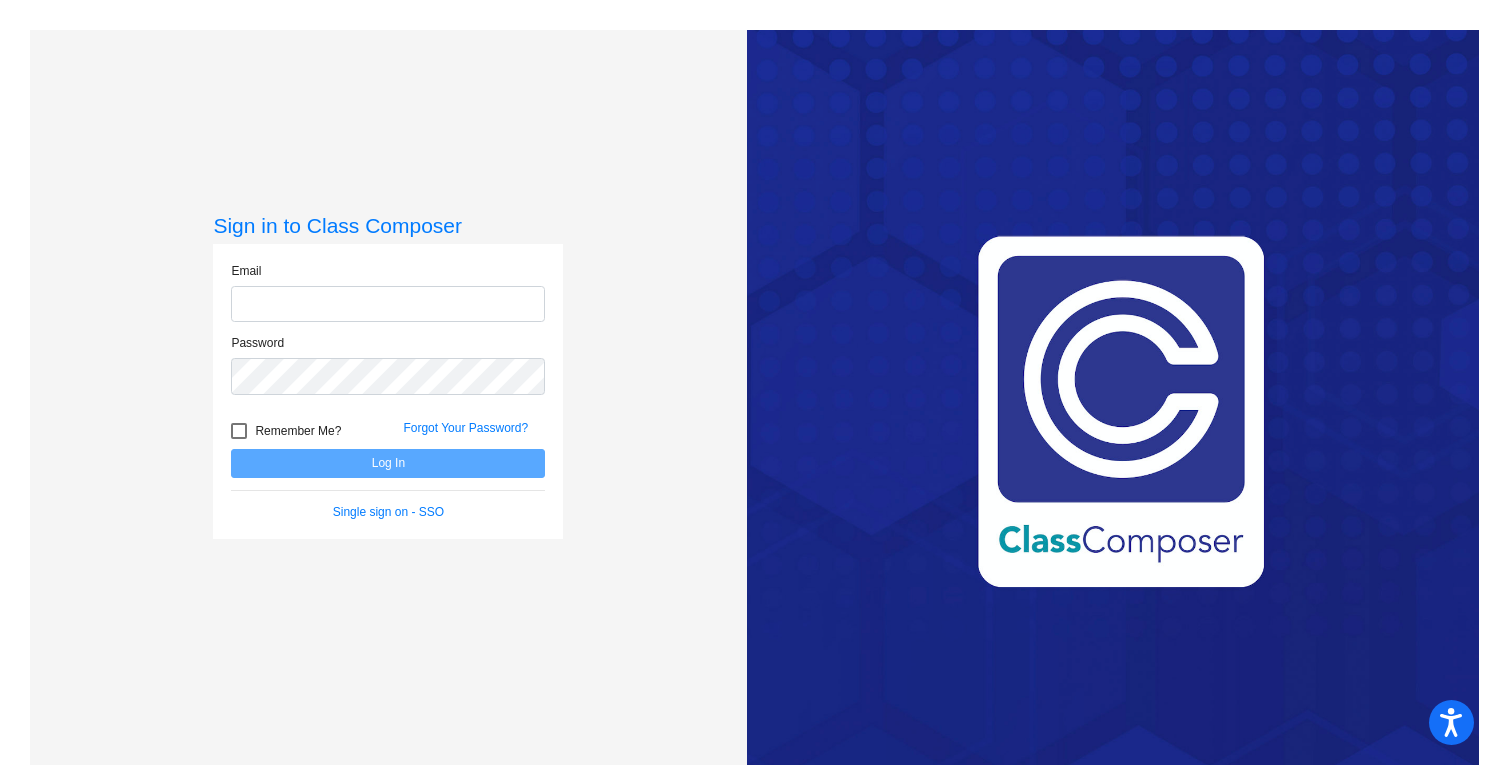 type on "[EMAIL_ADDRESS][DOMAIN_NAME]" 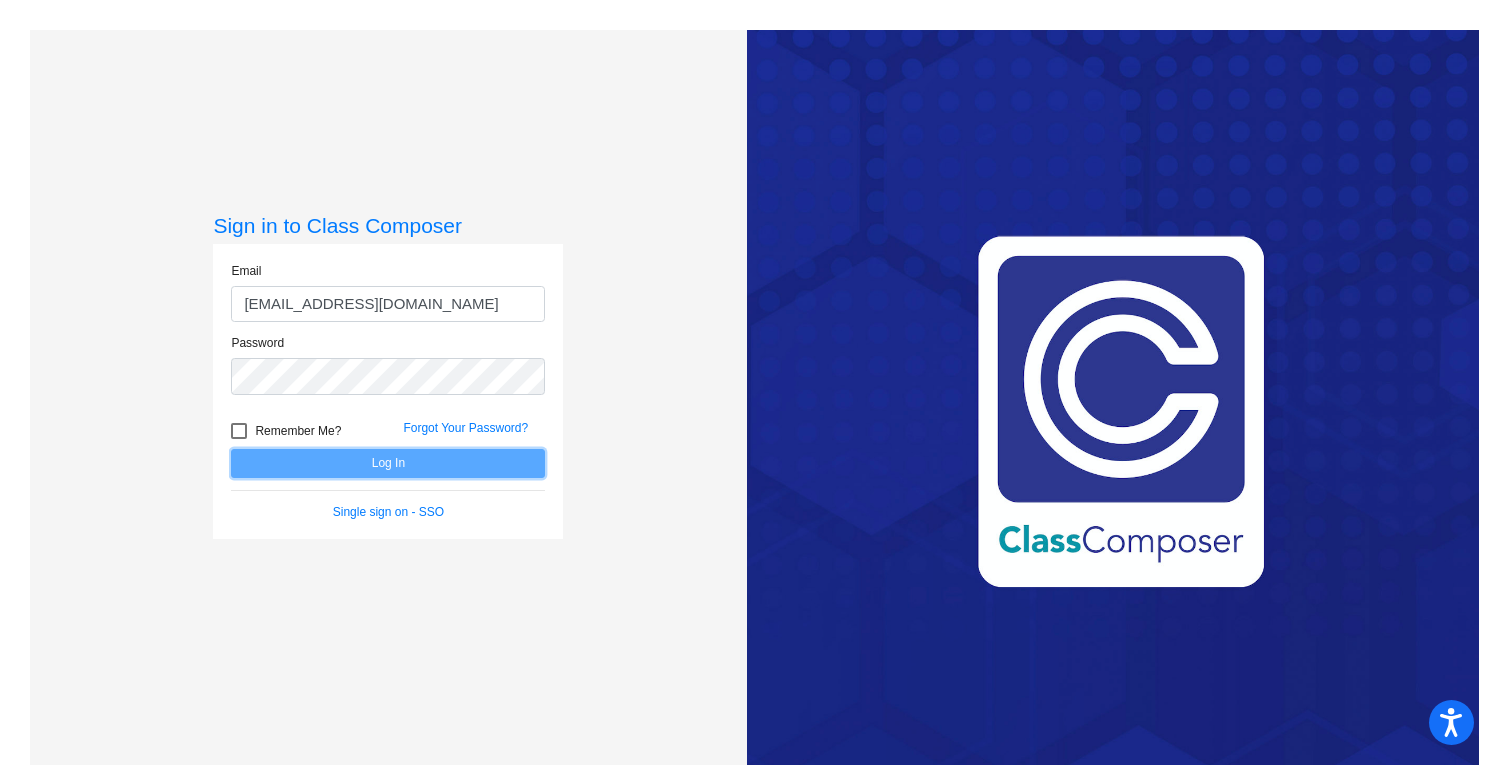 click on "Log In" 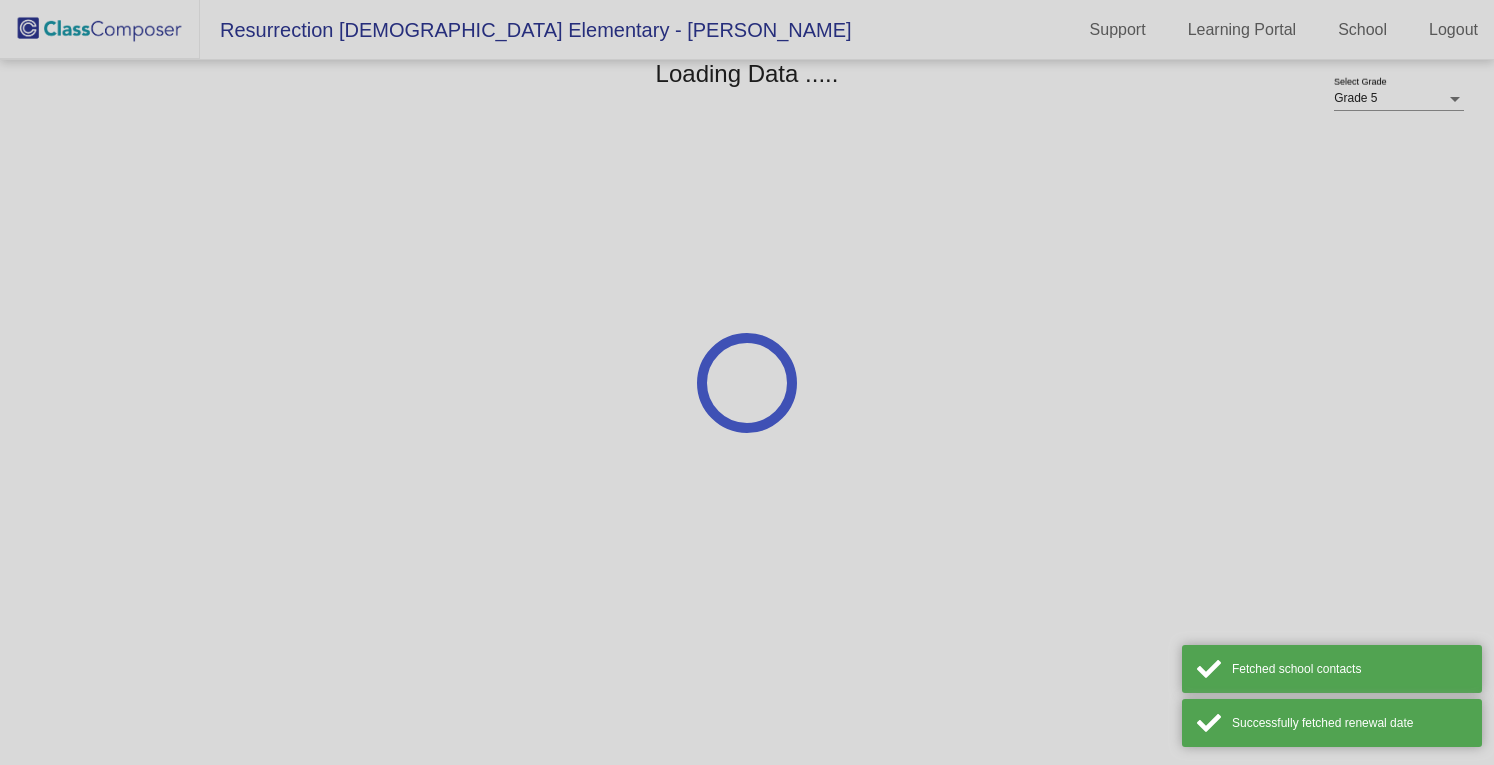 scroll, scrollTop: 0, scrollLeft: 0, axis: both 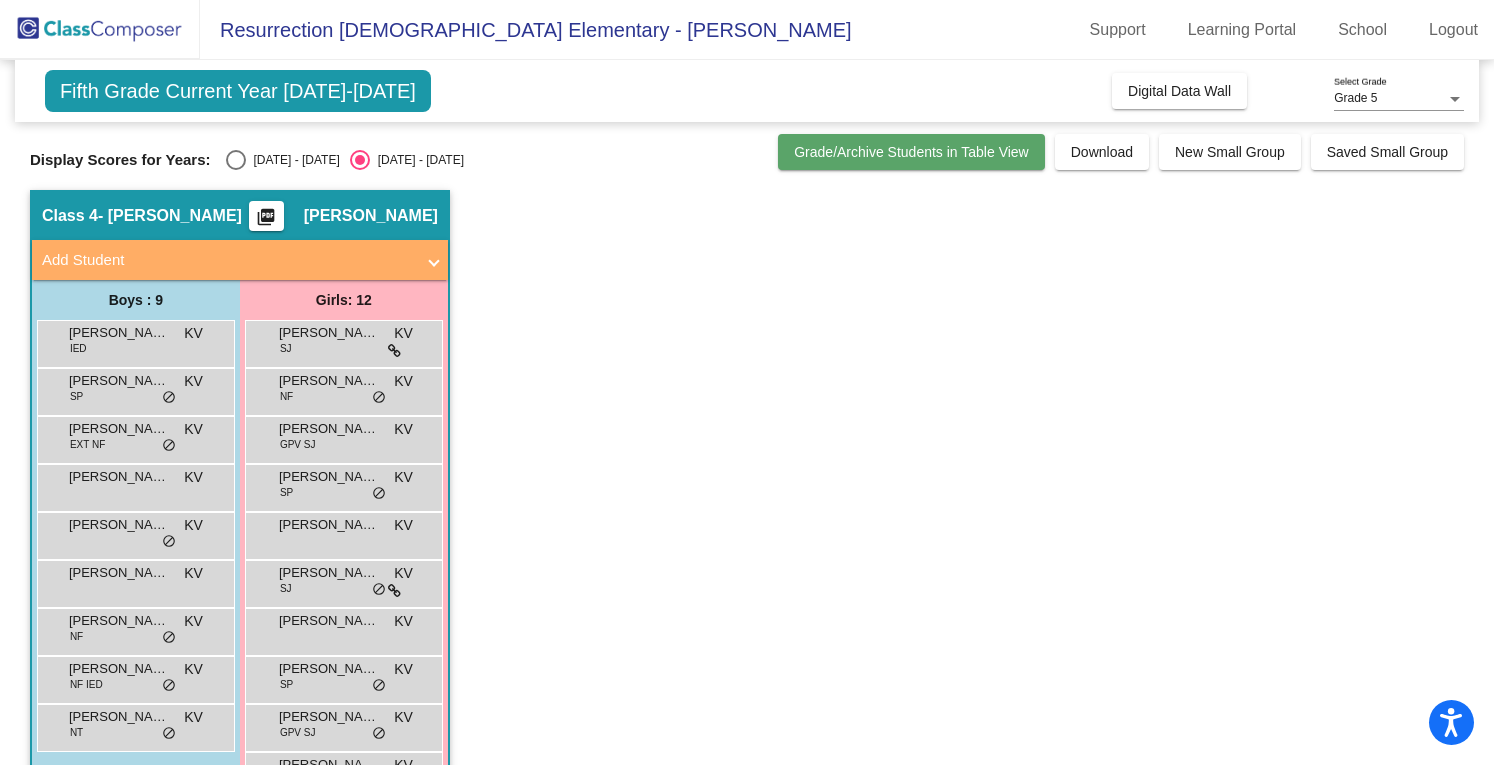 click on "Grade/Archive Students in Table View" 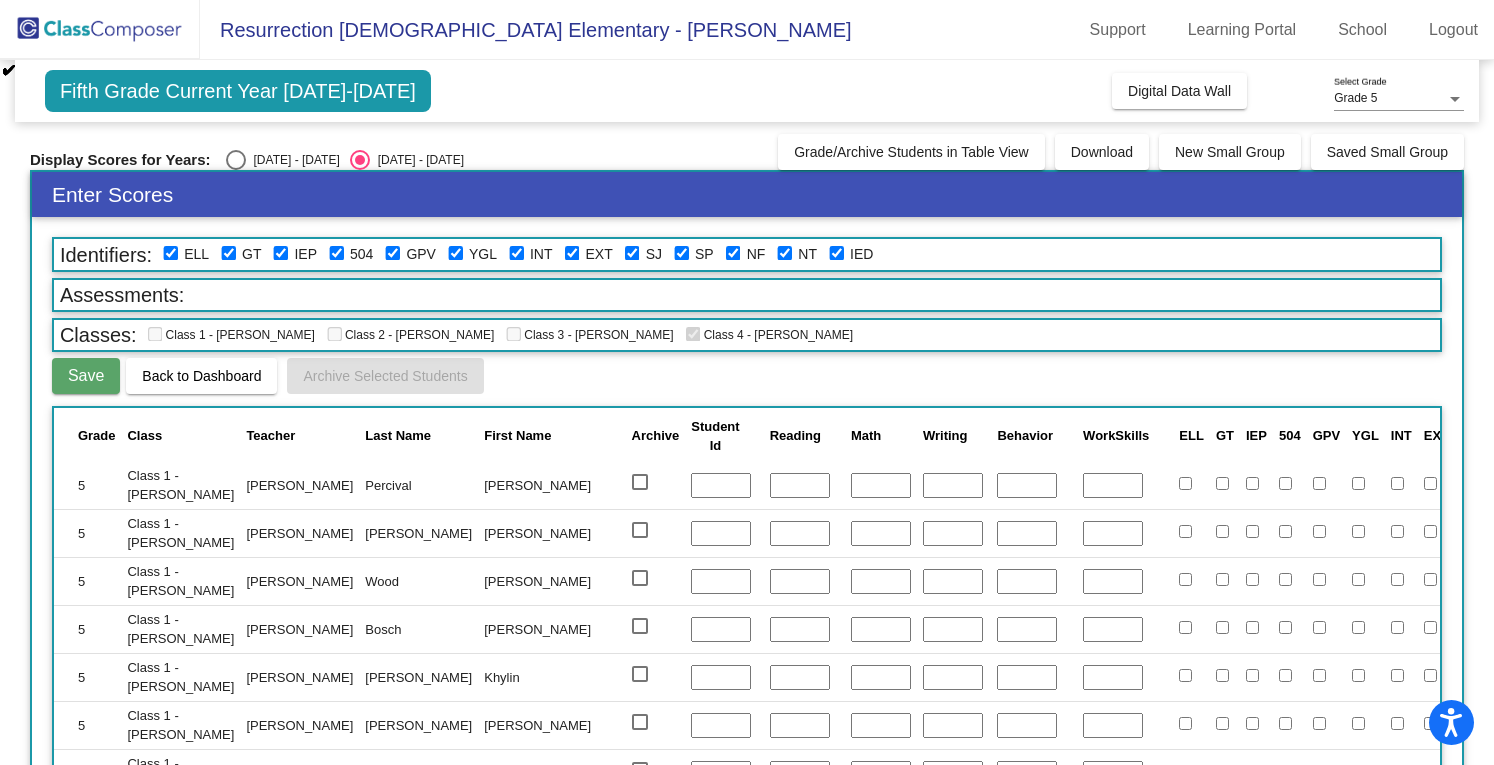 scroll, scrollTop: 678, scrollLeft: 0, axis: vertical 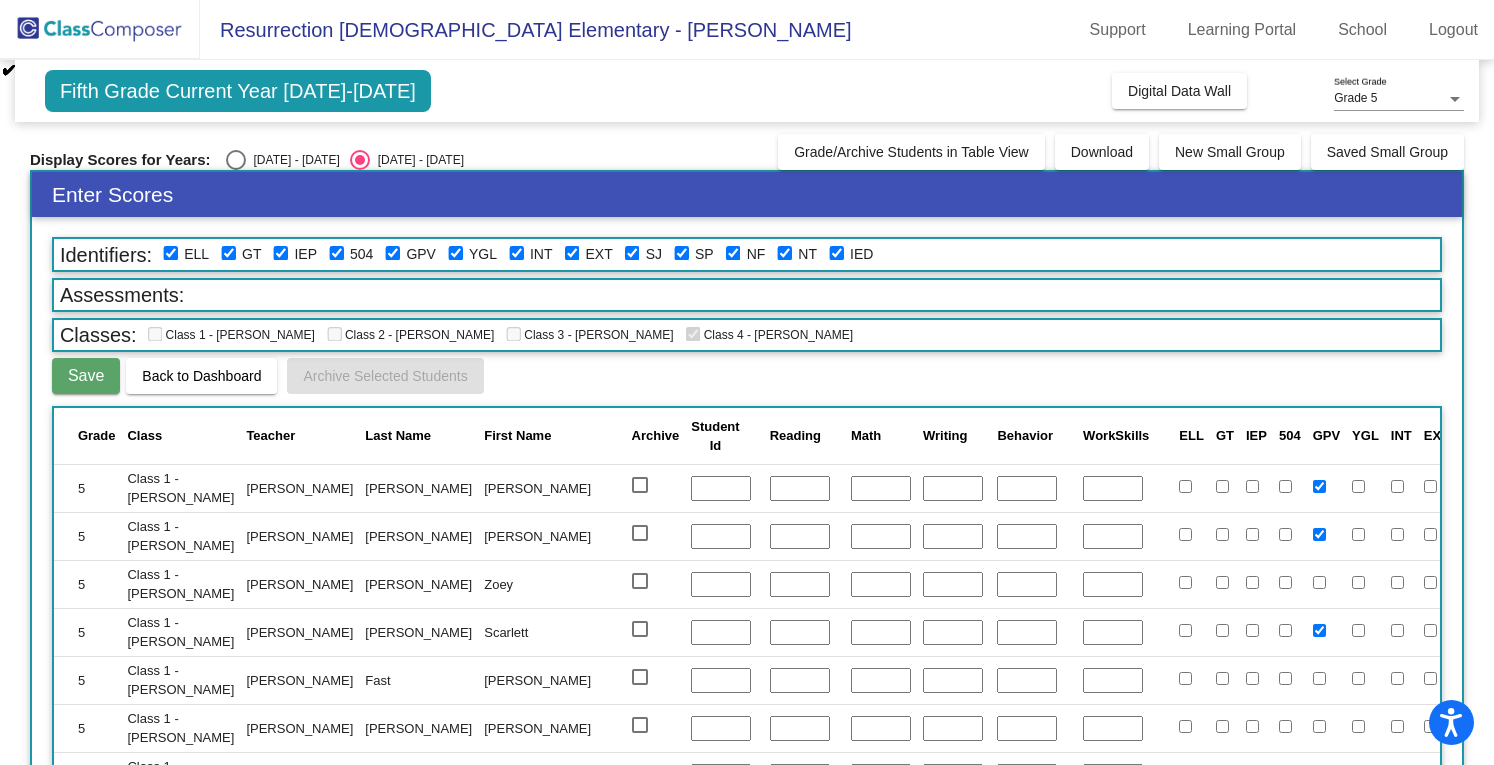 click on "Fifth Grade Current Year 2024-2025" 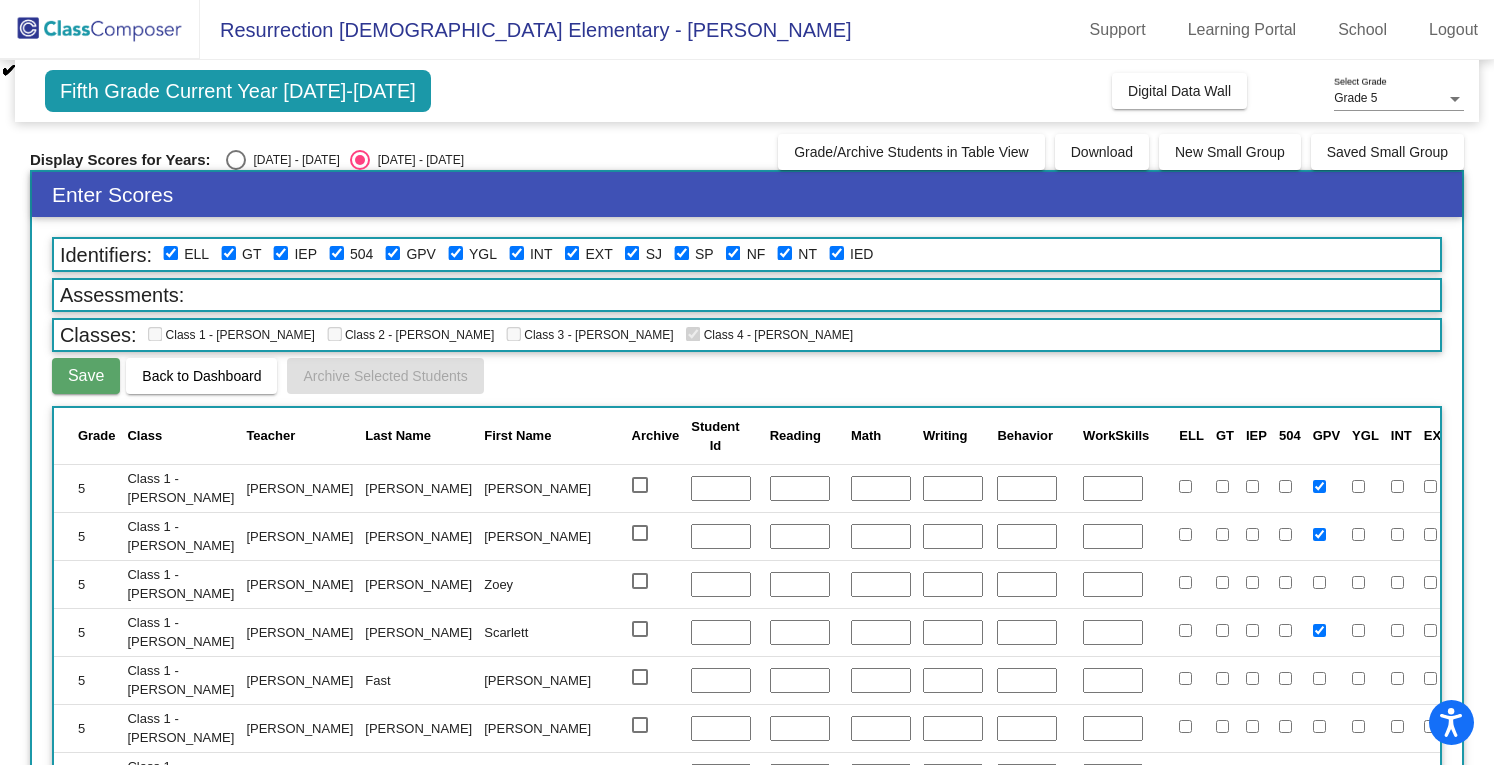 click 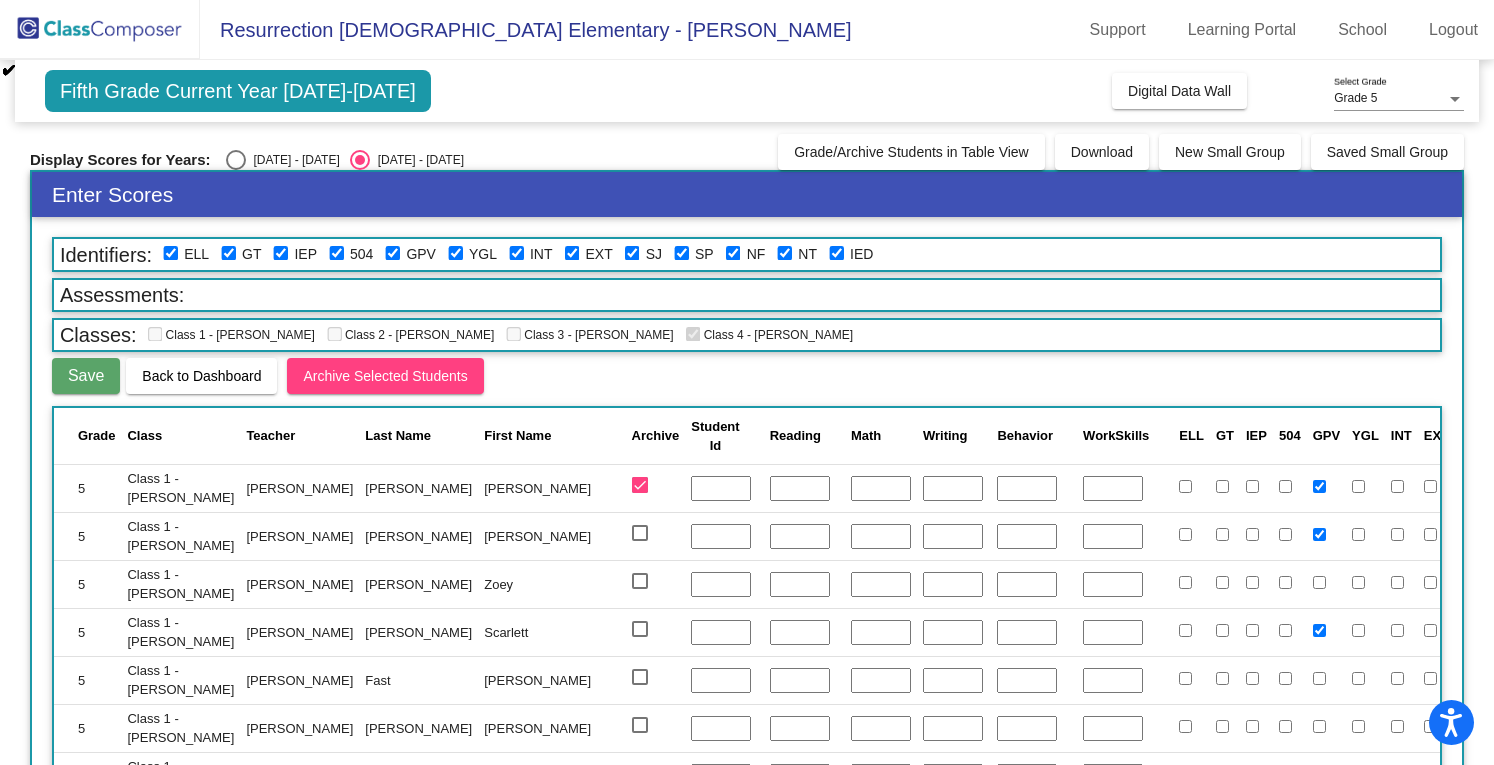 click on "Fifth Grade Current Year [DATE]-[DATE]" 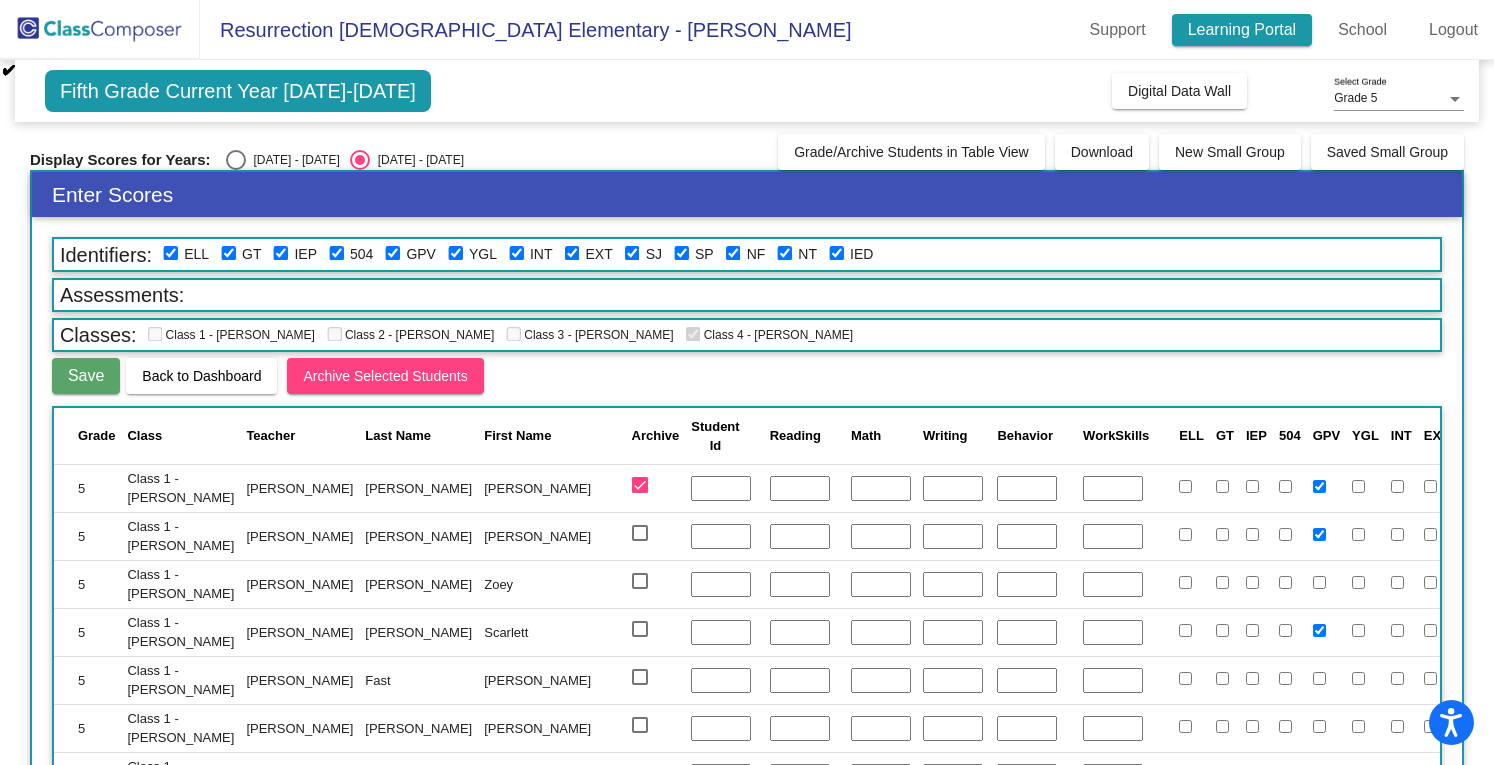 click on "Learning Portal" 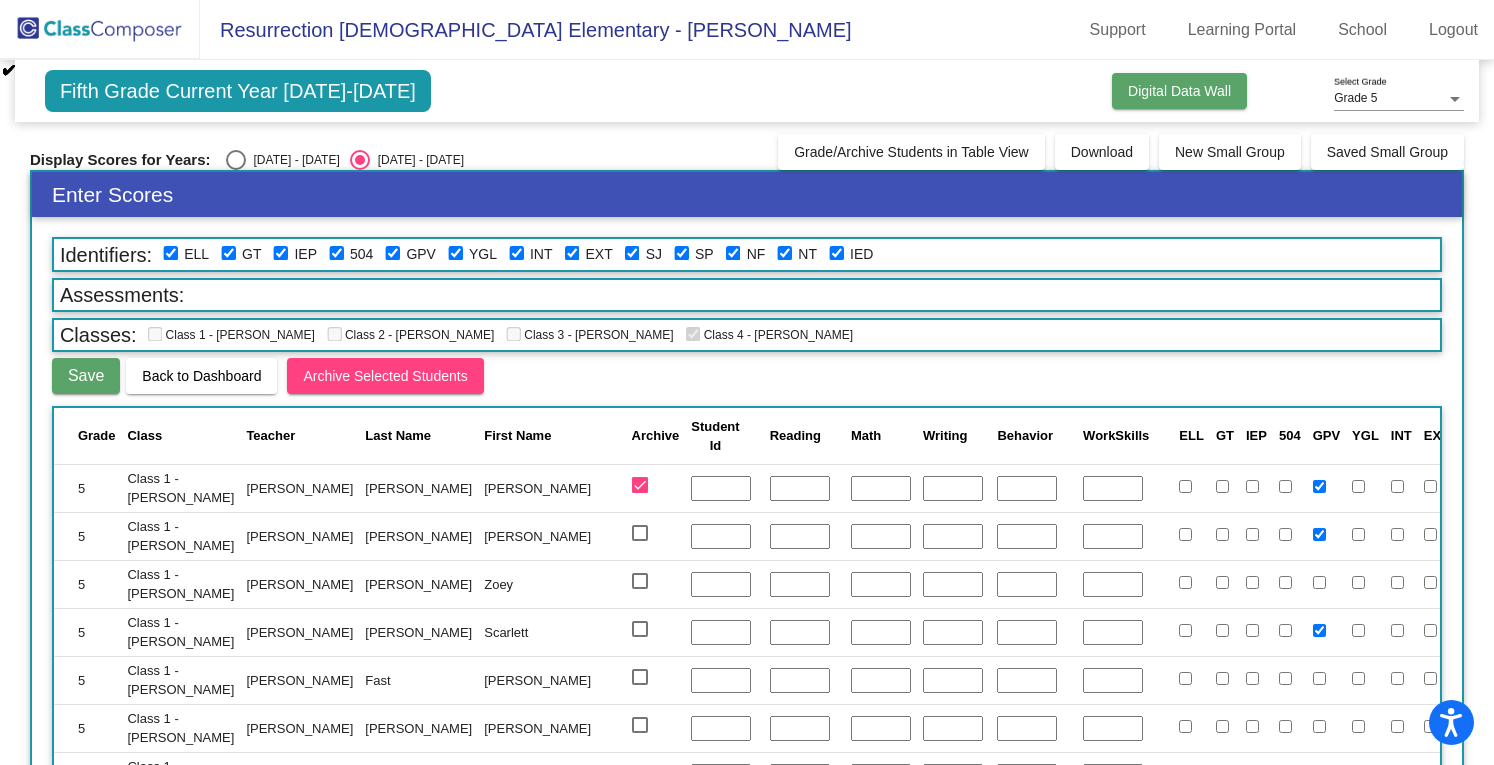 click on "Digital Data Wall" 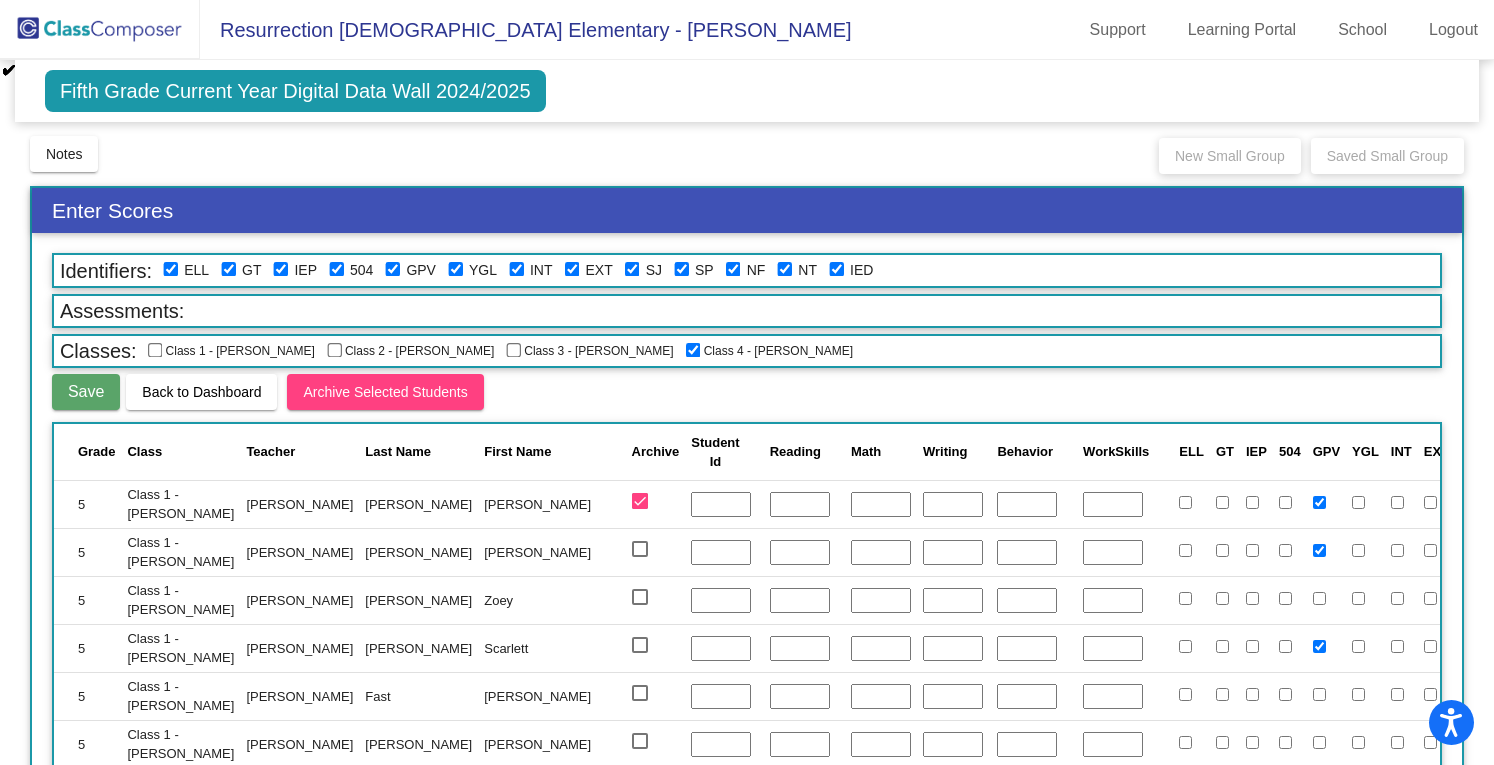 click on "Back to Dashboard" 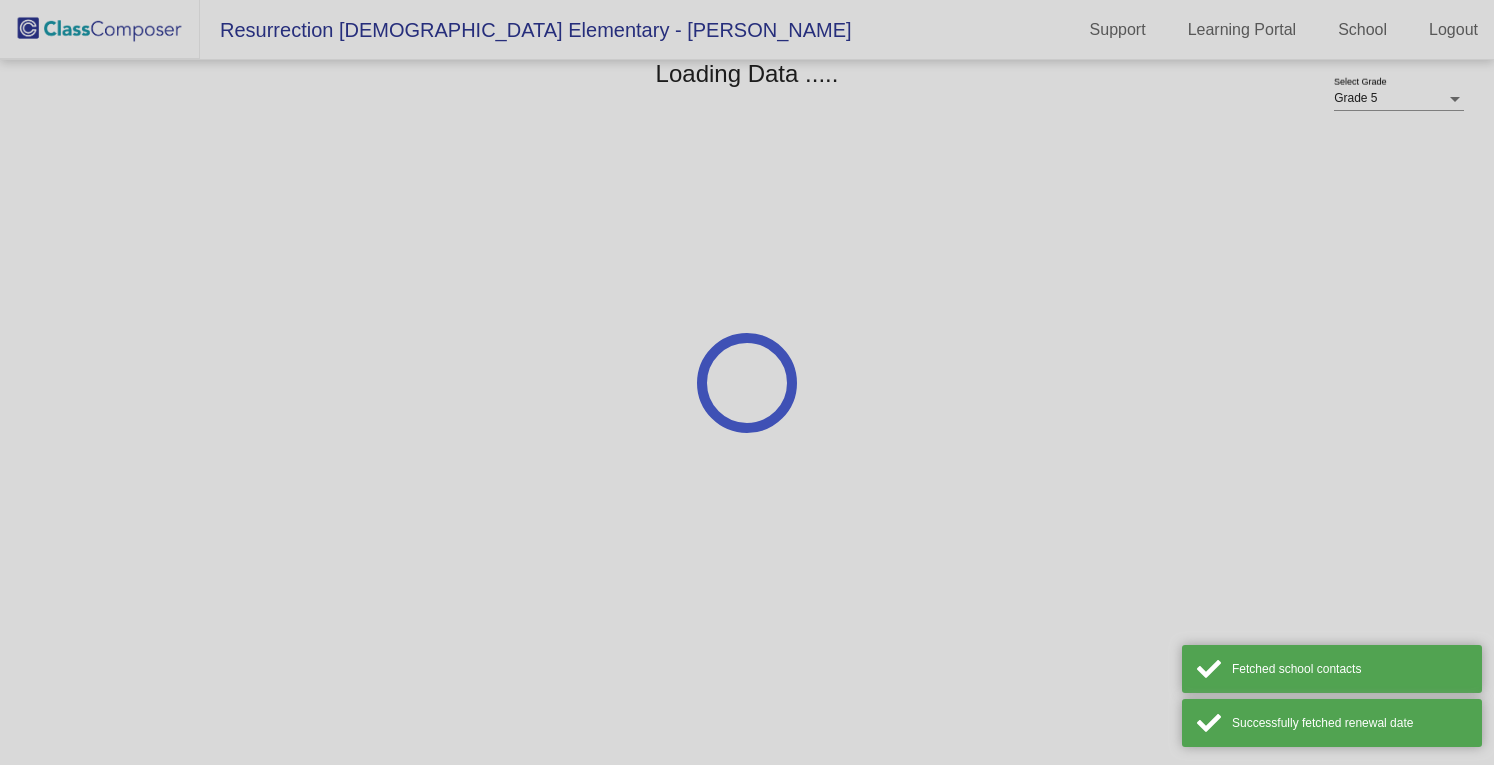 scroll, scrollTop: 0, scrollLeft: 0, axis: both 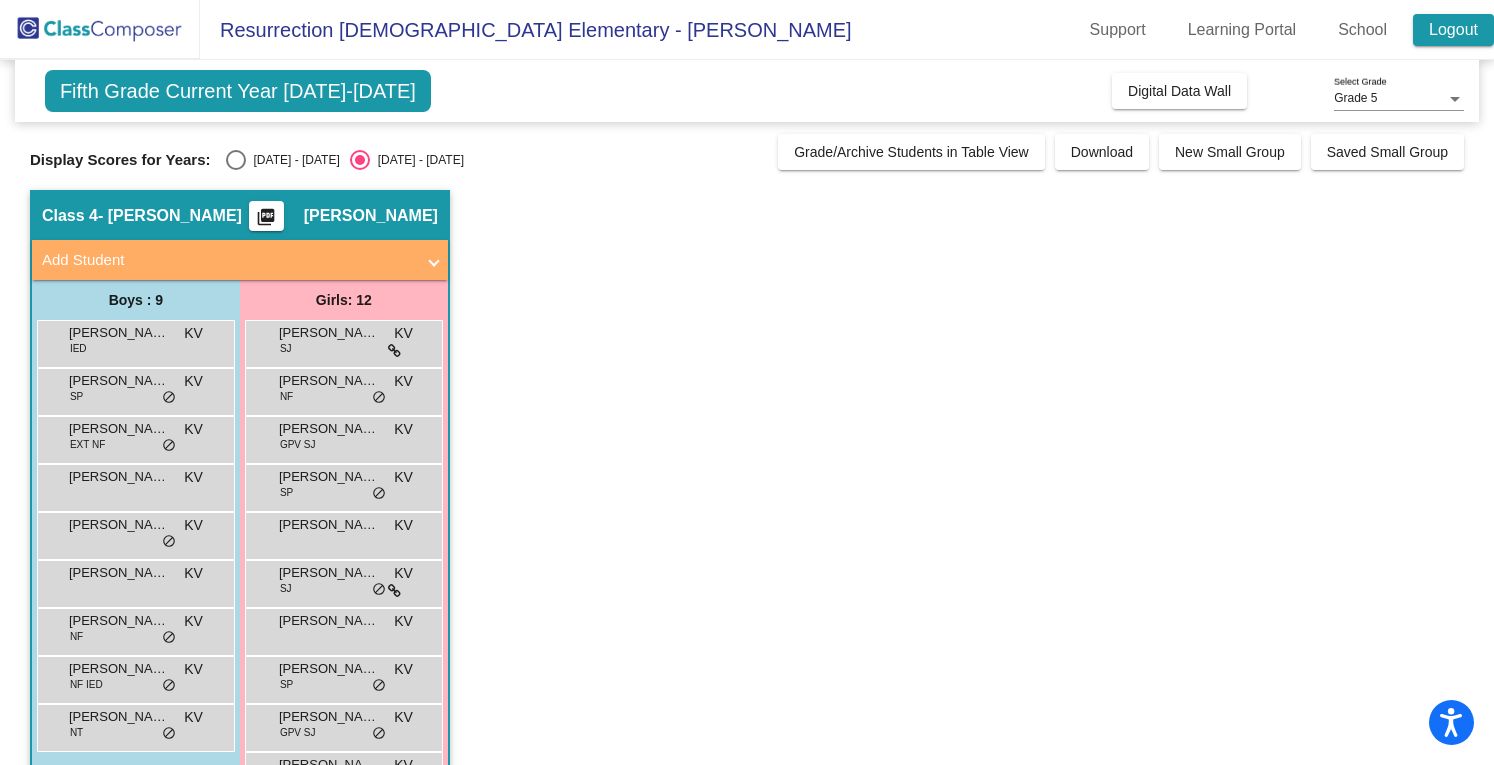 click on "Logout" 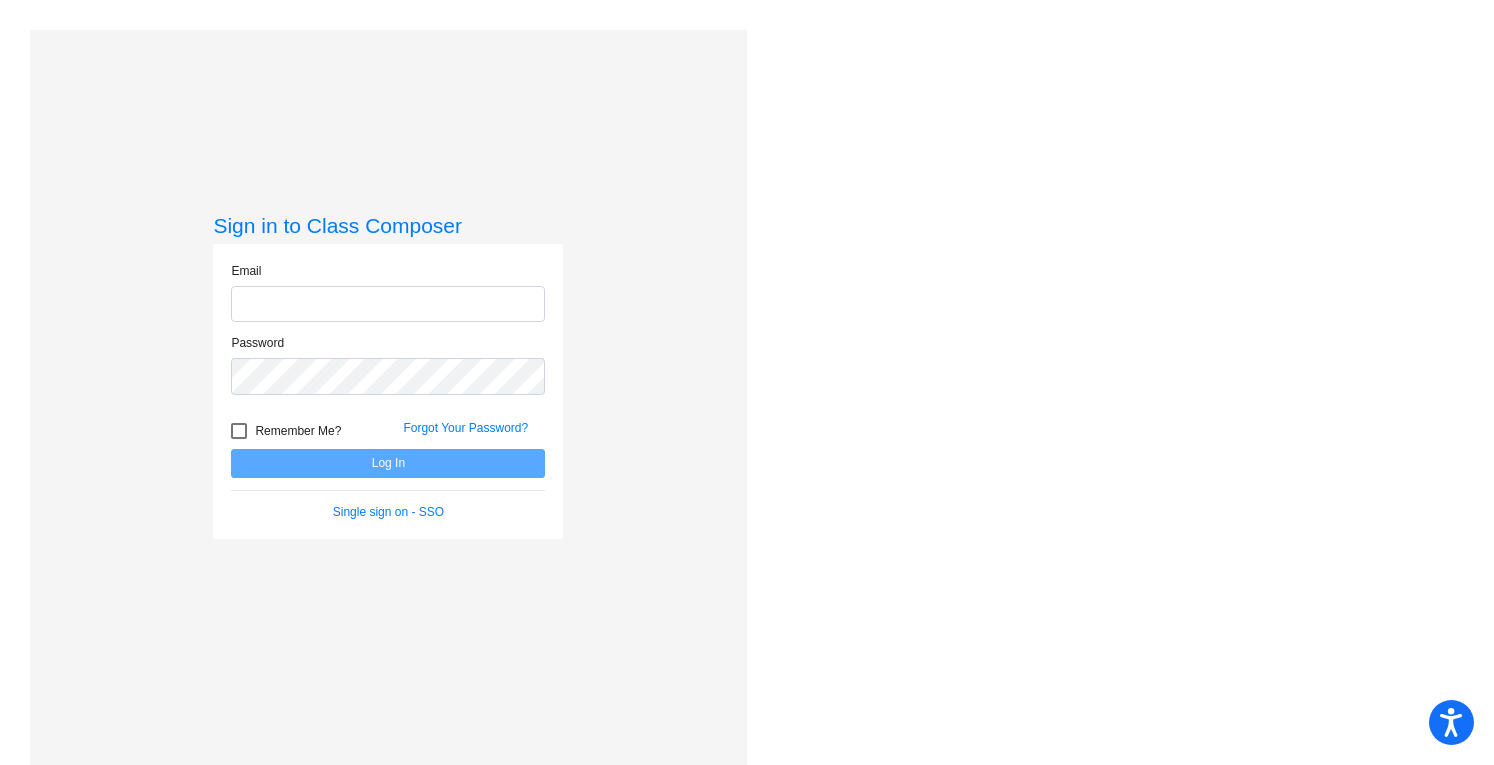 type on "kvogel@rcschool.org" 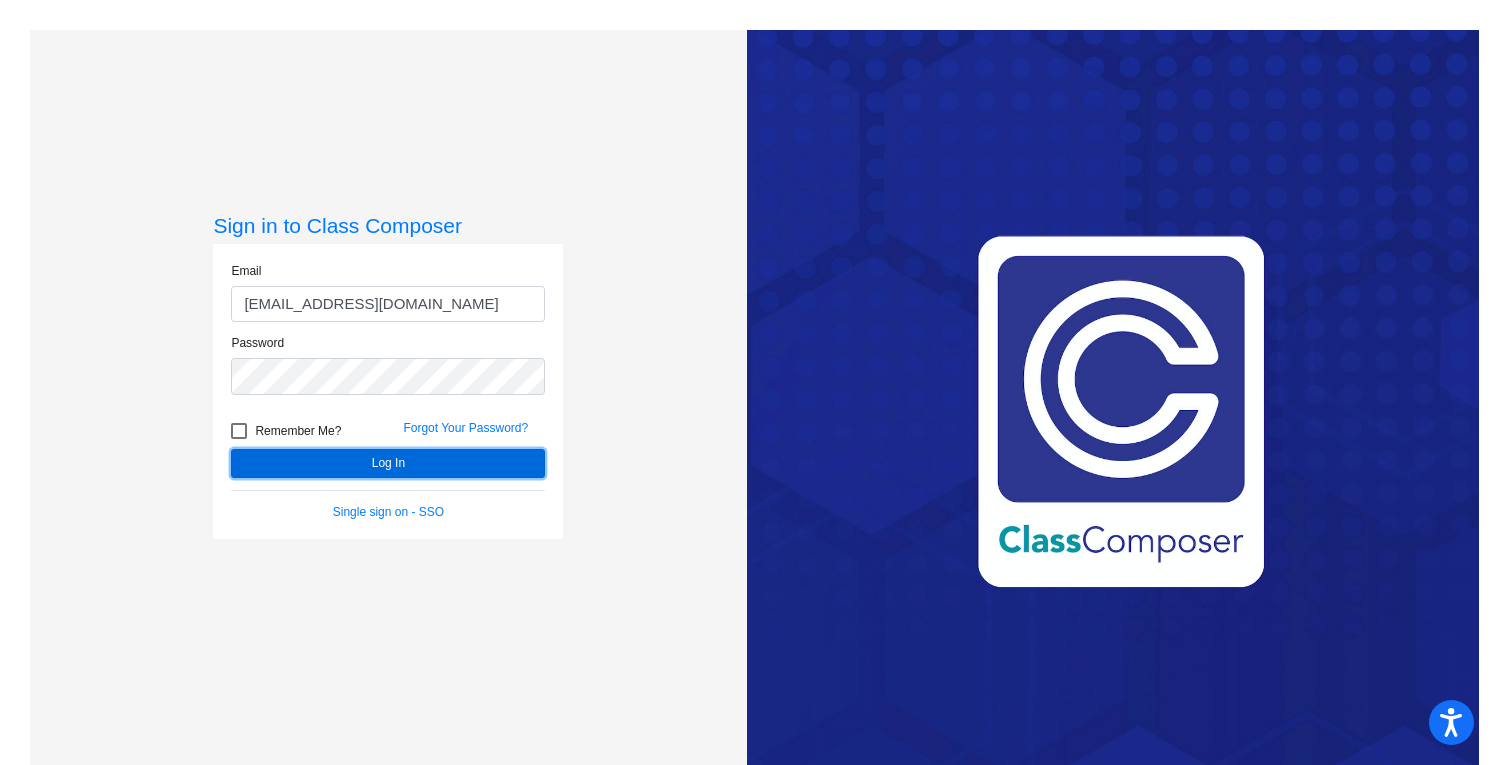 click on "Log In" 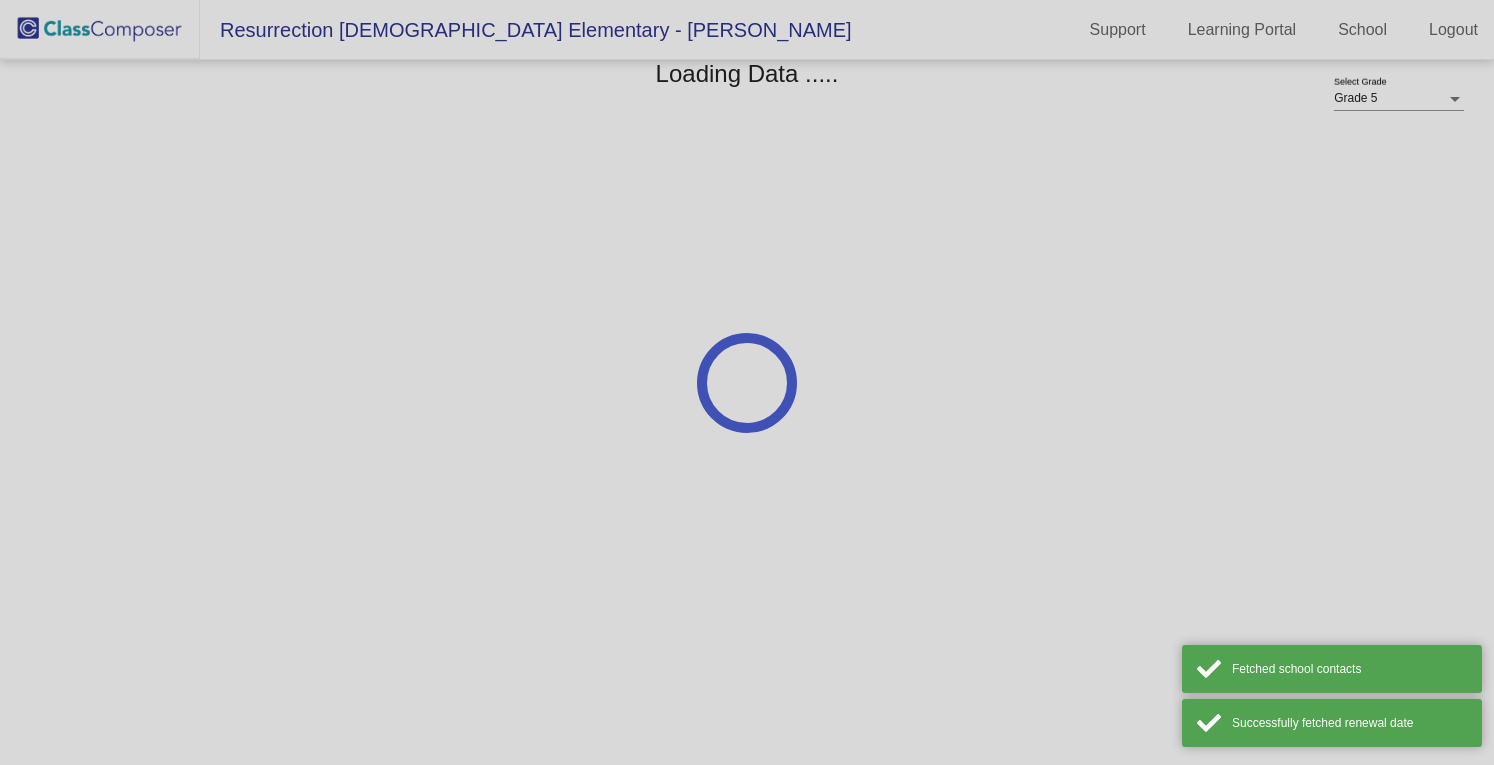 scroll, scrollTop: 0, scrollLeft: 0, axis: both 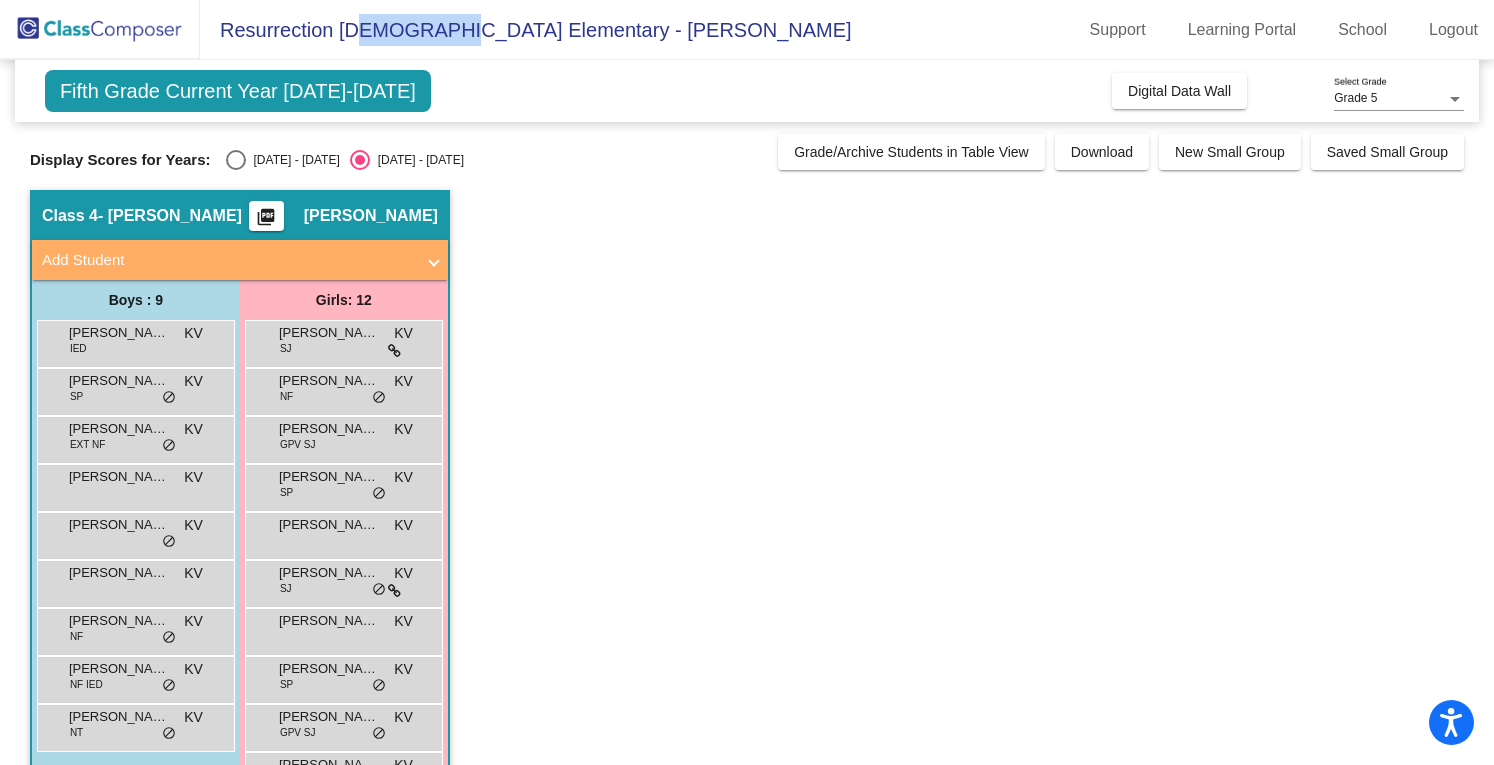 drag, startPoint x: 364, startPoint y: 33, endPoint x: 430, endPoint y: -7, distance: 77.175125 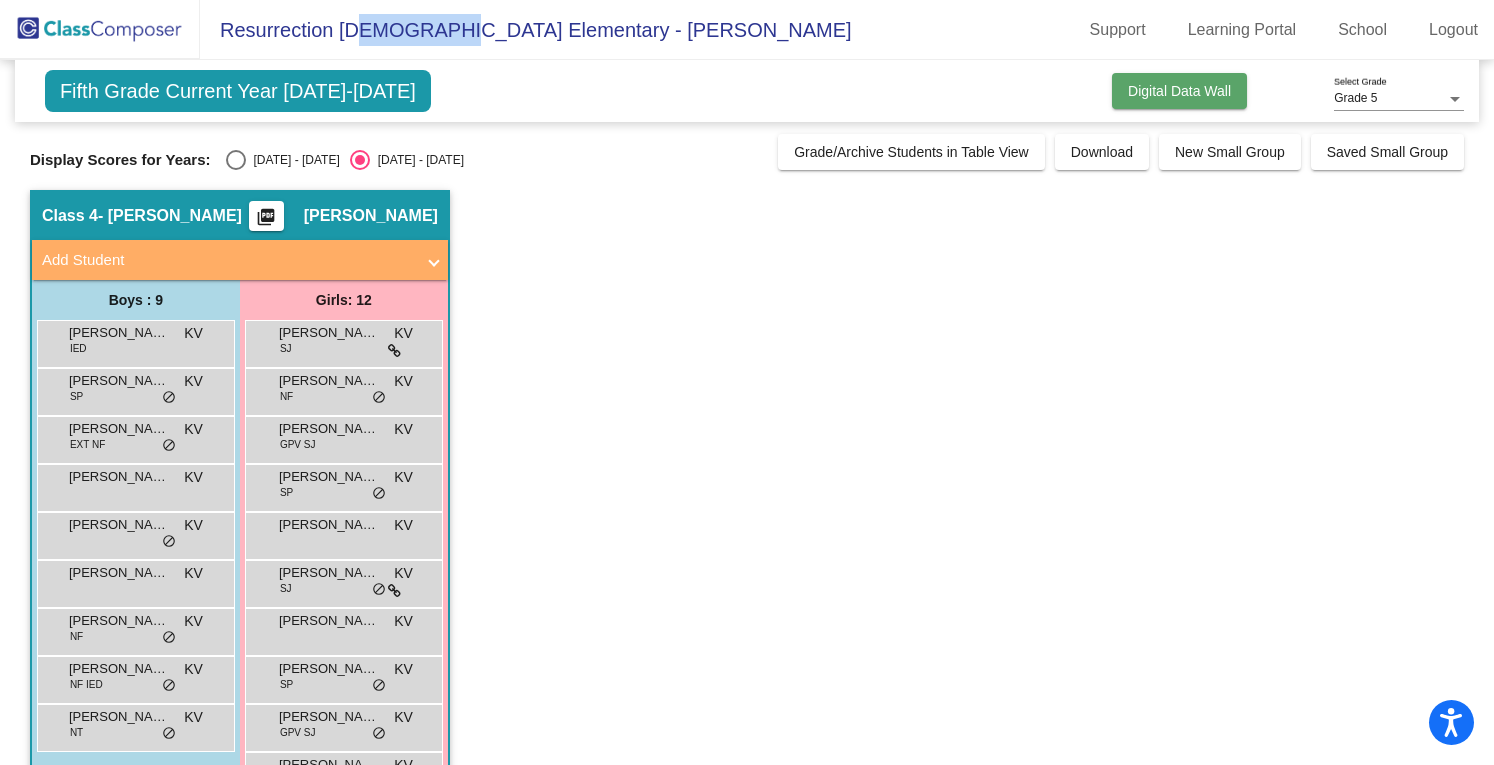 click on "Digital Data Wall" 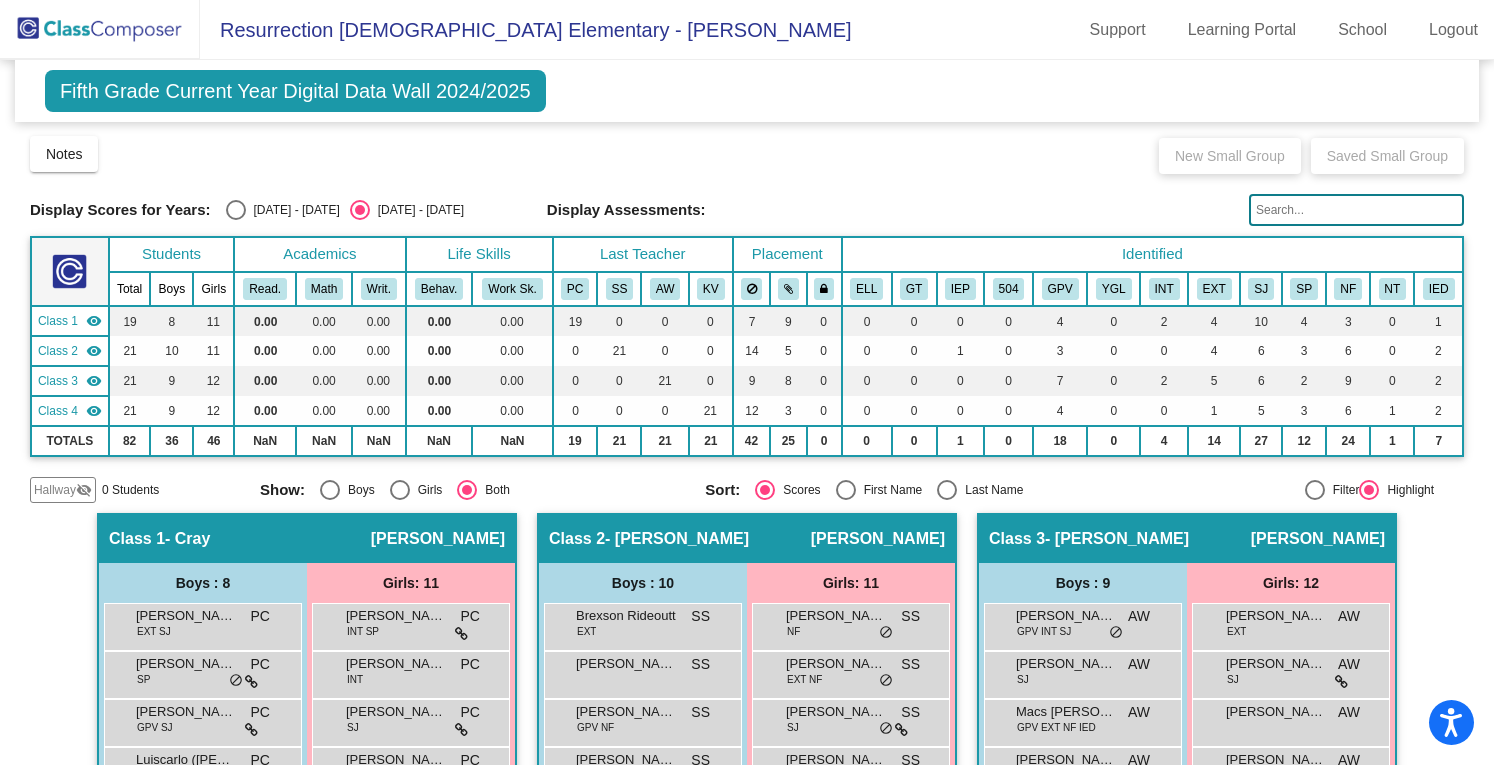 click on "Display Scores for Years:" 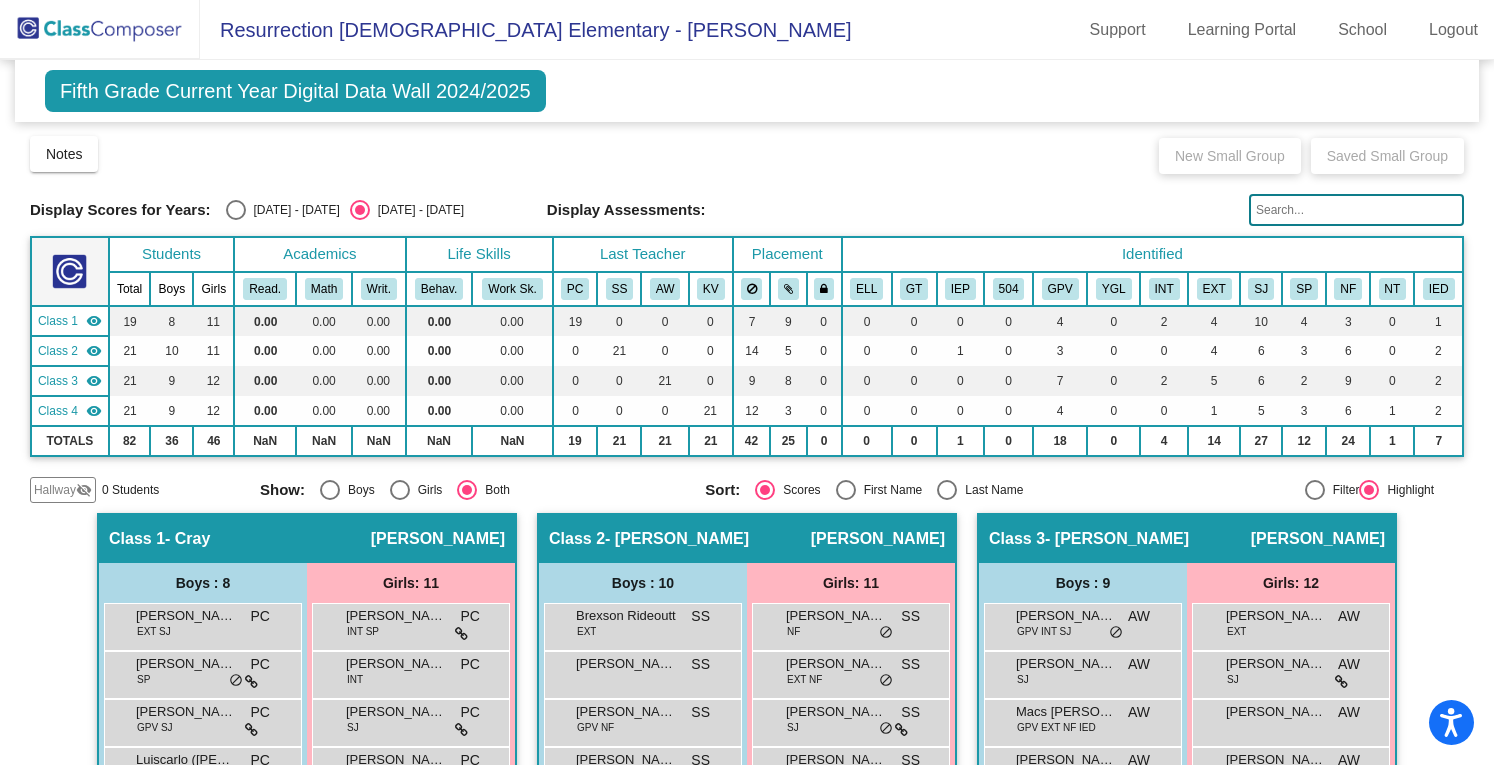 click at bounding box center [236, 210] 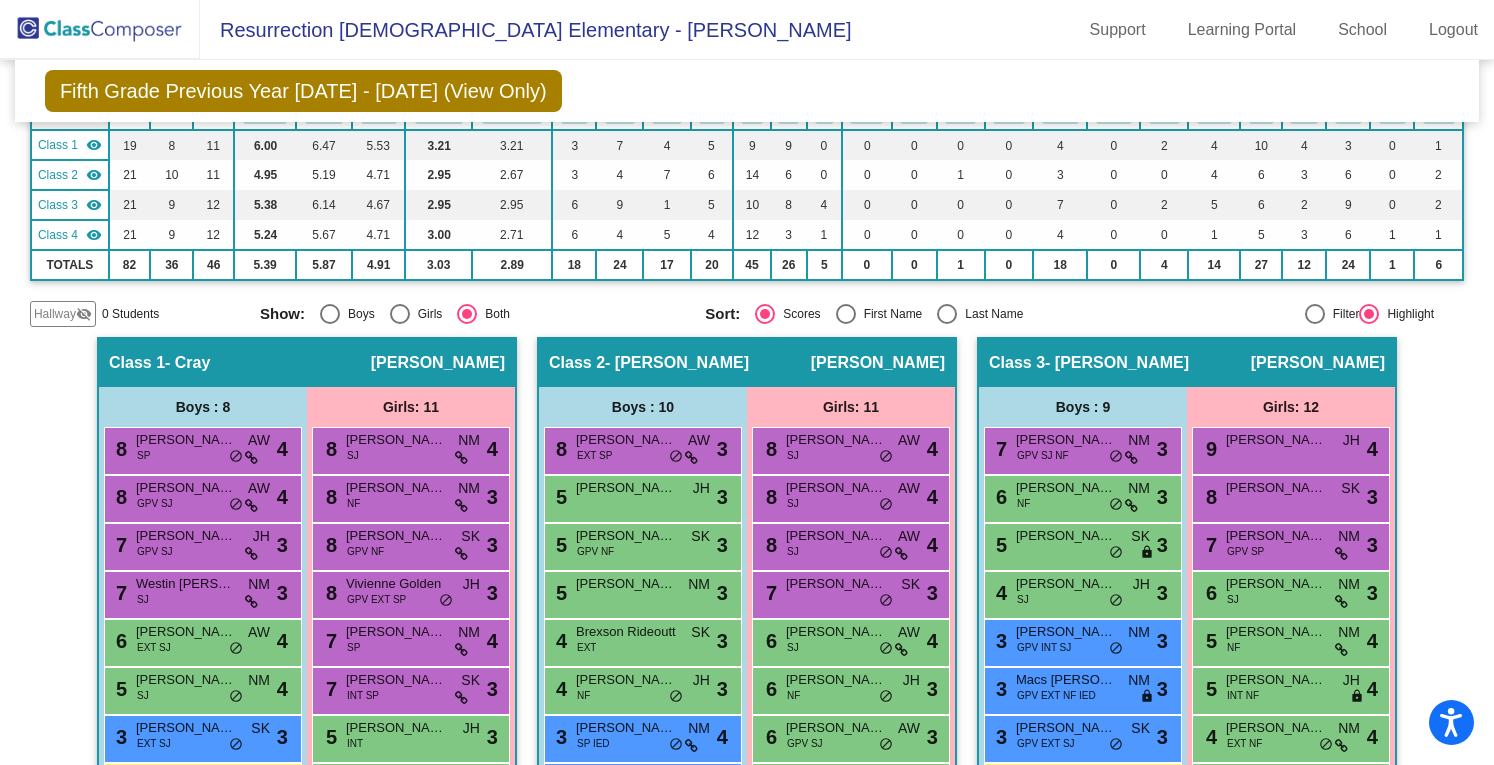 scroll, scrollTop: 0, scrollLeft: 0, axis: both 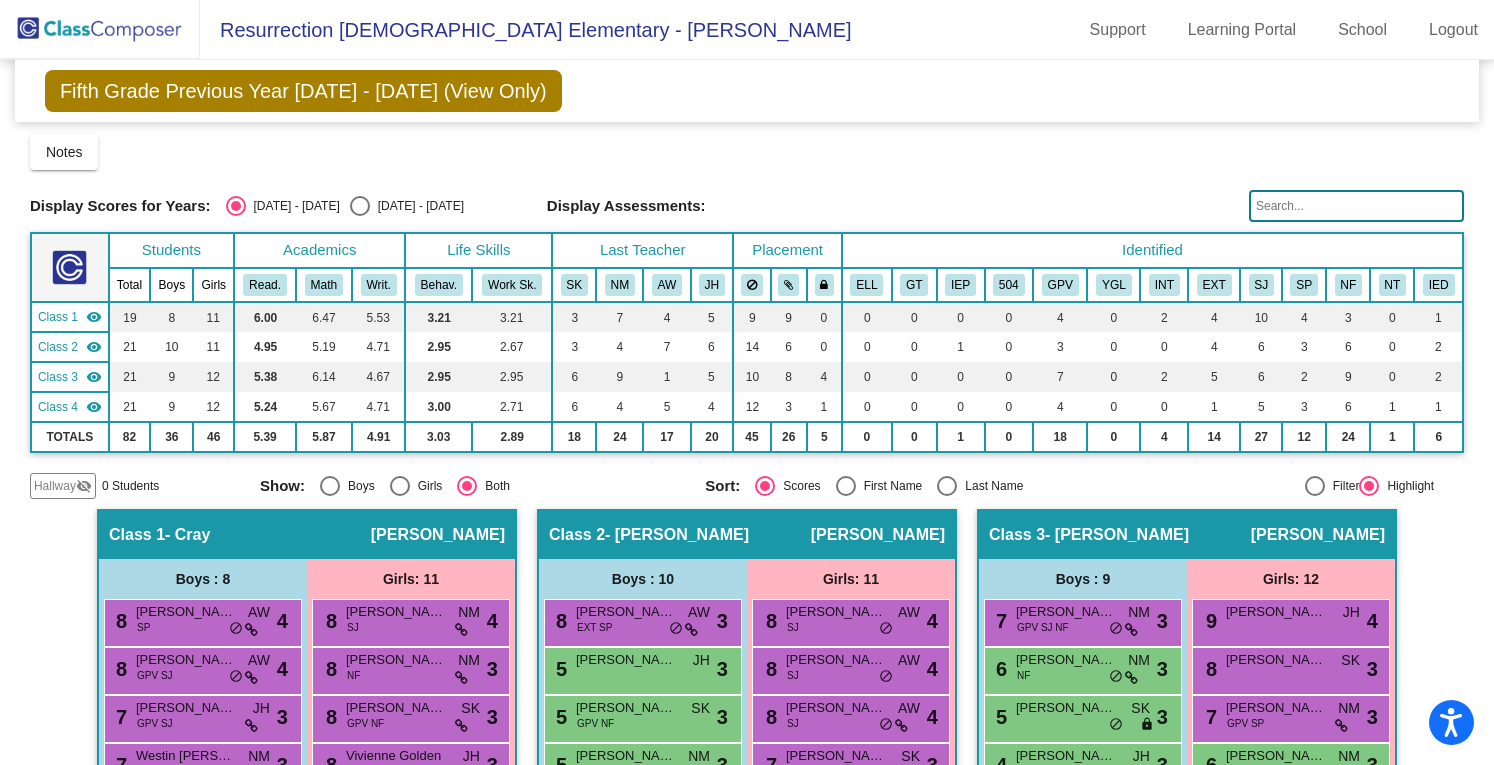 click at bounding box center (360, 206) 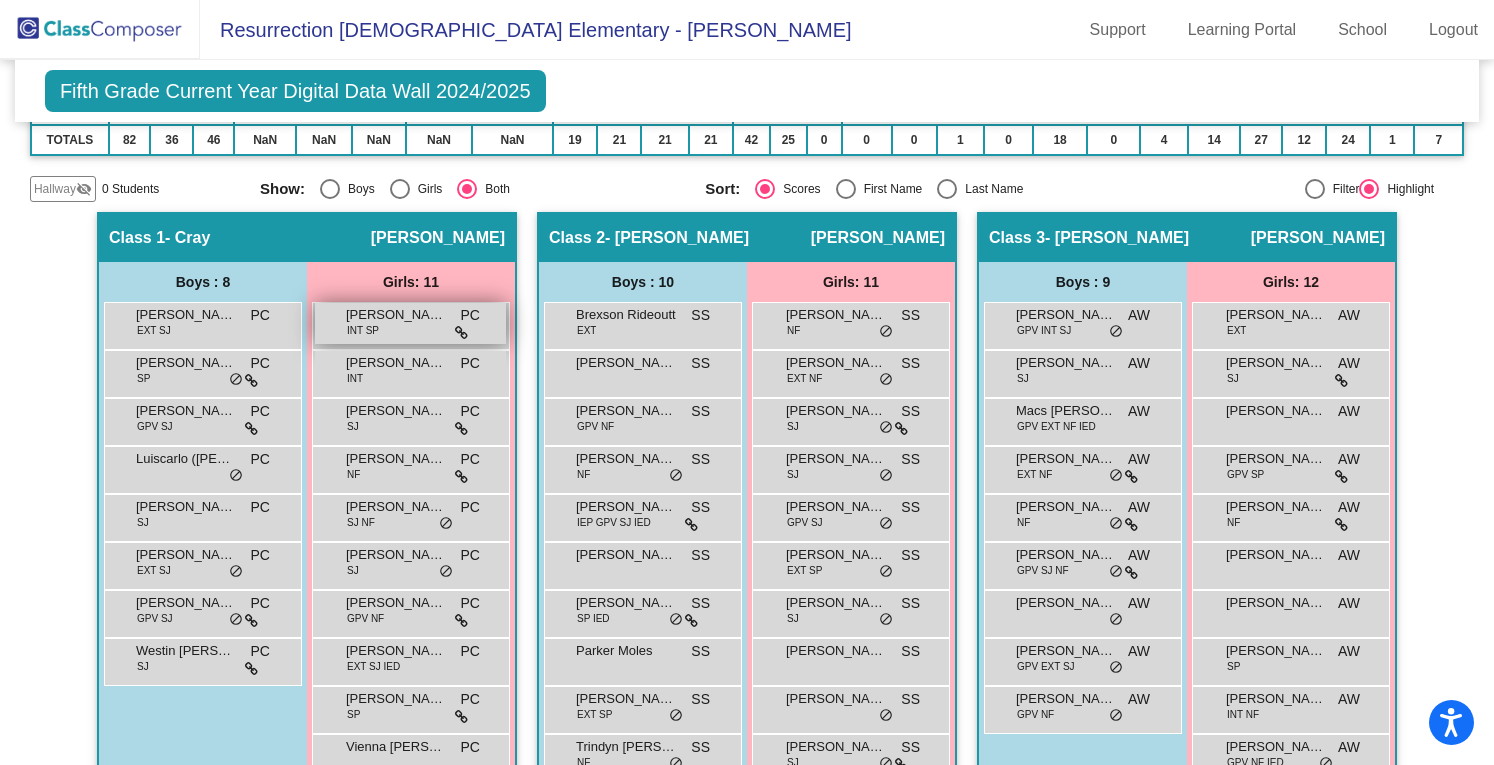 scroll, scrollTop: 0, scrollLeft: 0, axis: both 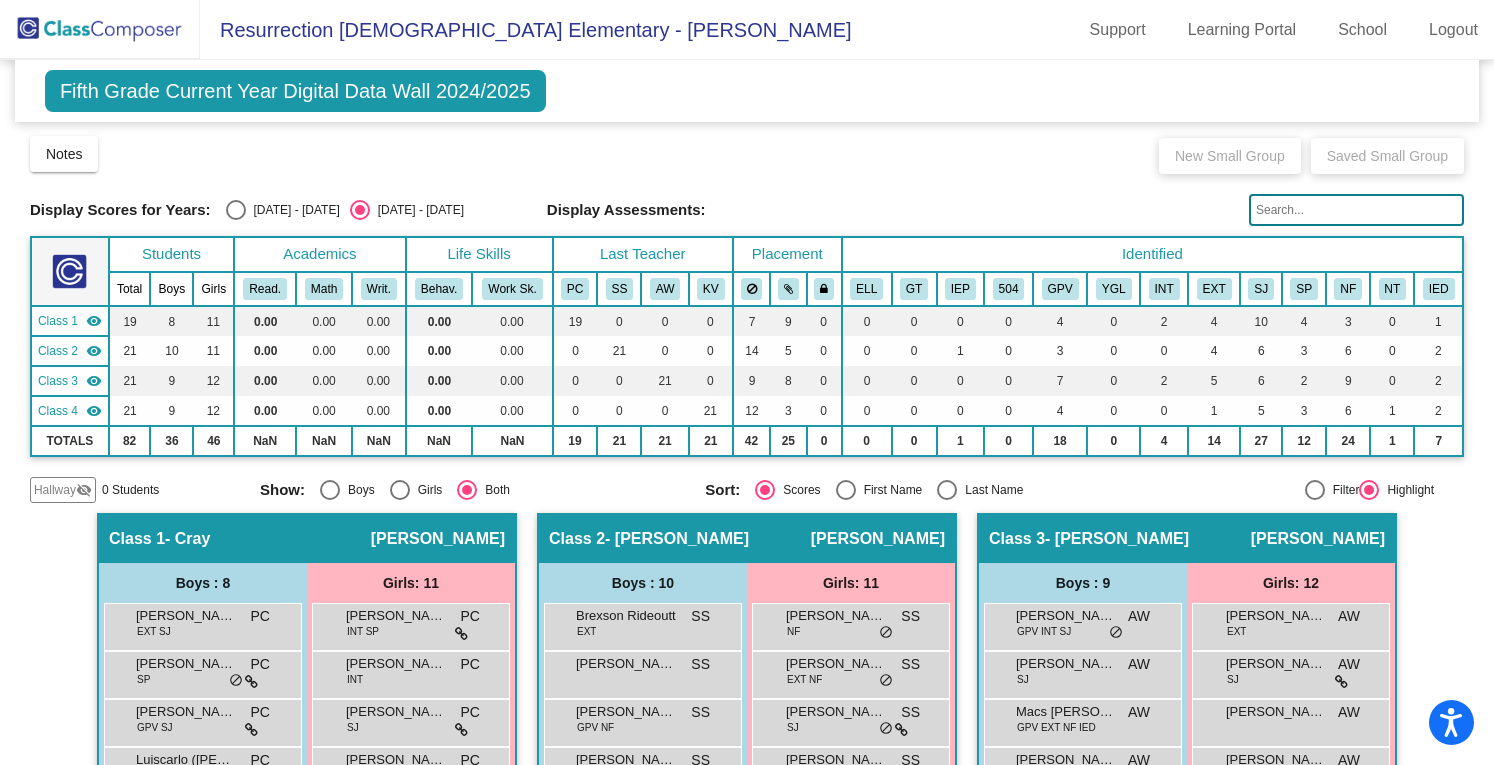 click 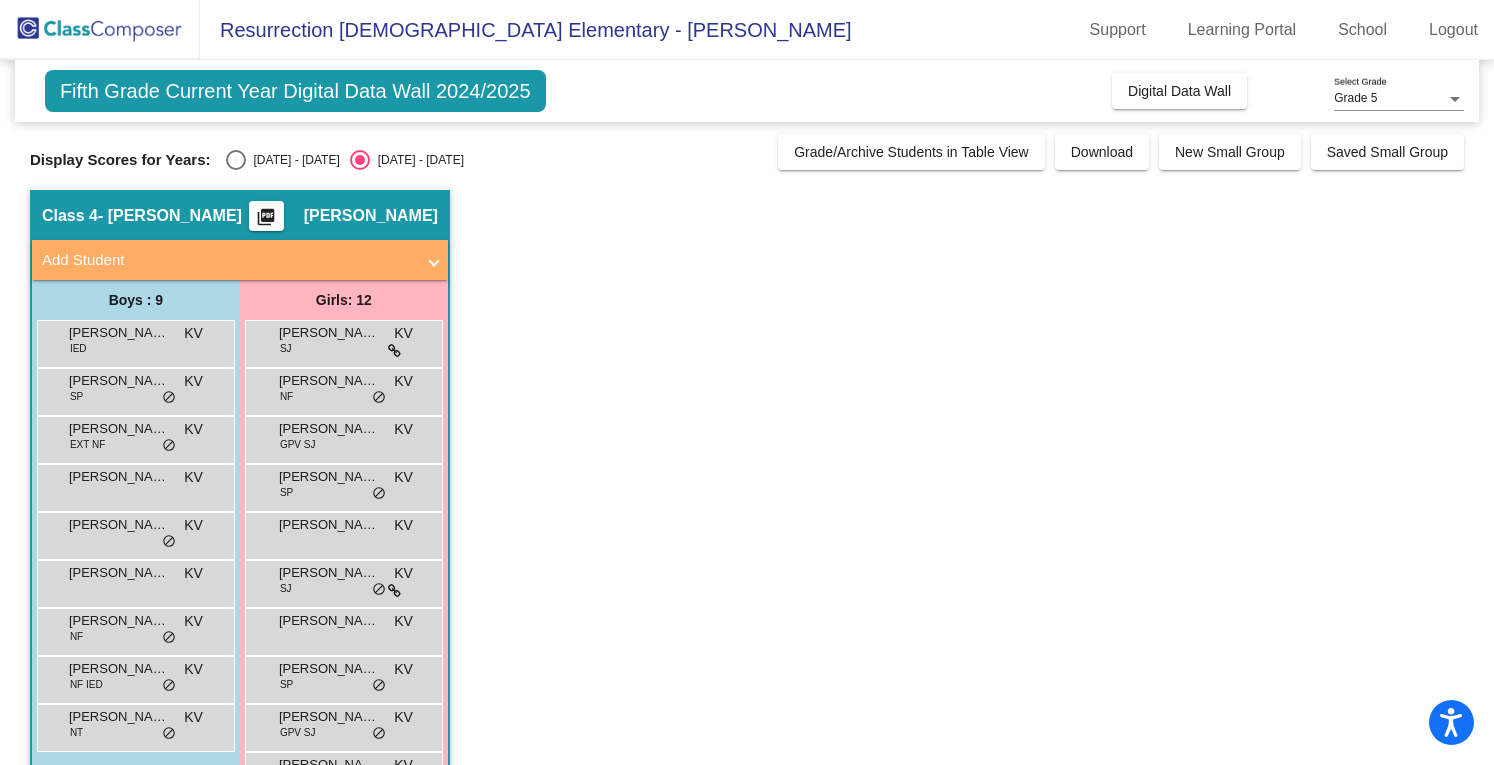 click 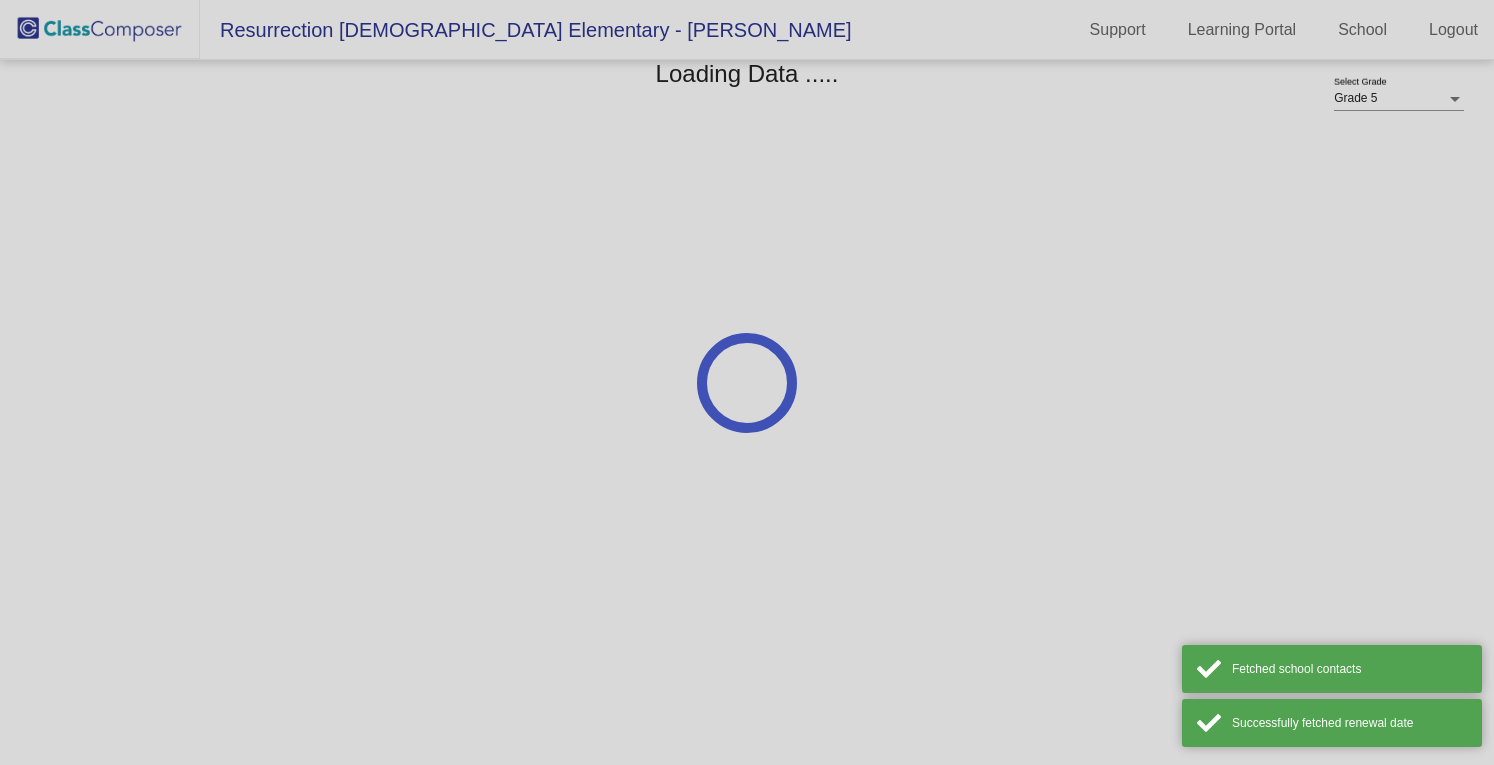 scroll, scrollTop: 0, scrollLeft: 0, axis: both 